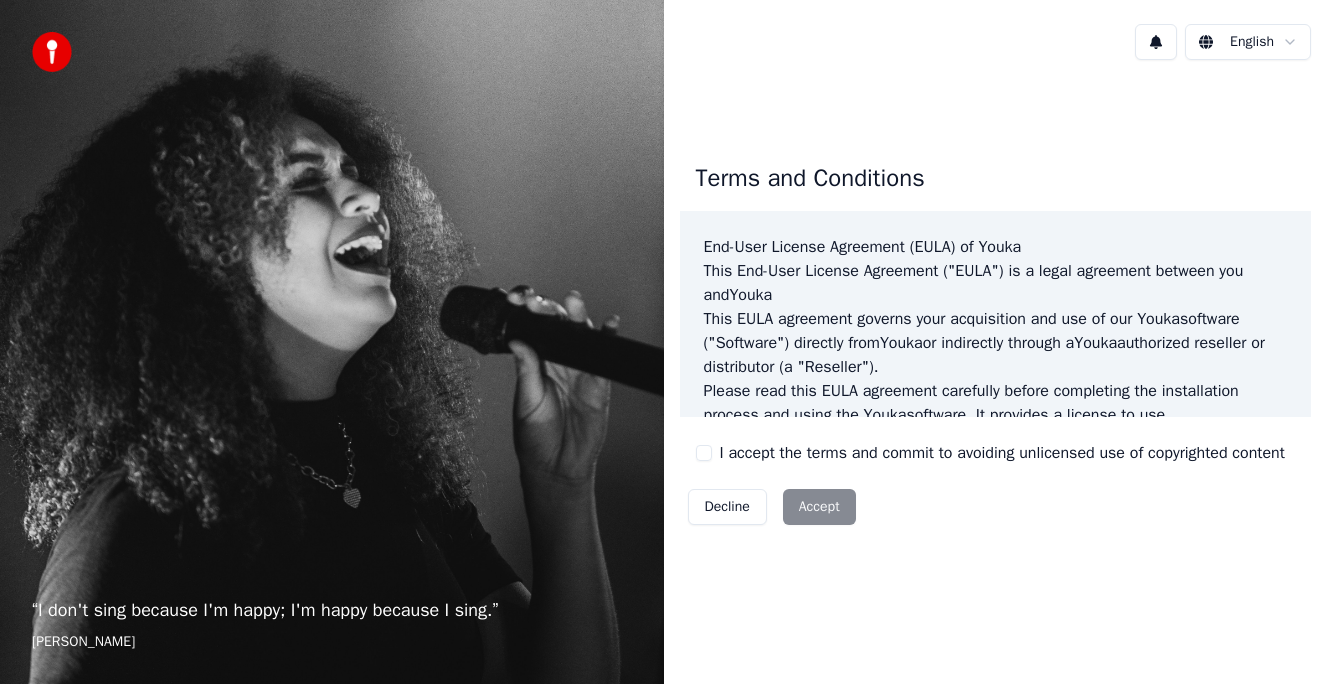 scroll, scrollTop: 0, scrollLeft: 0, axis: both 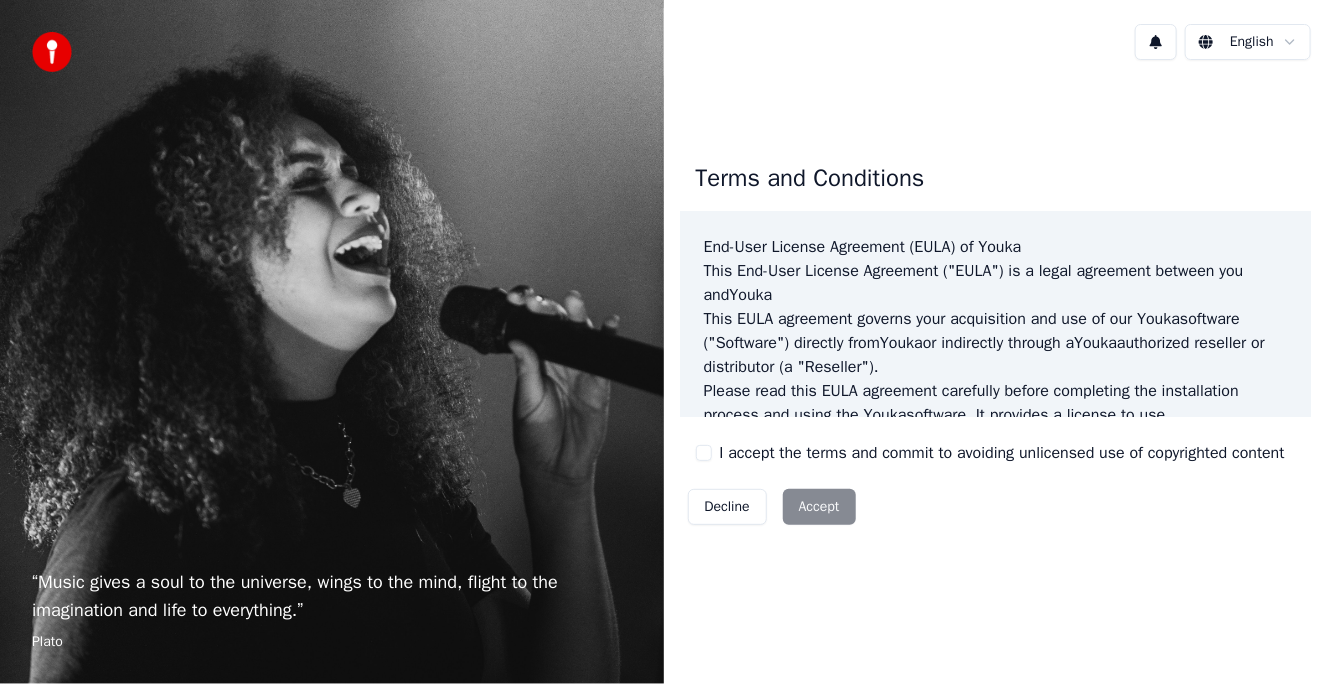 click on "I accept the terms and commit to avoiding unlicensed use of copyrighted content" at bounding box center [990, 453] 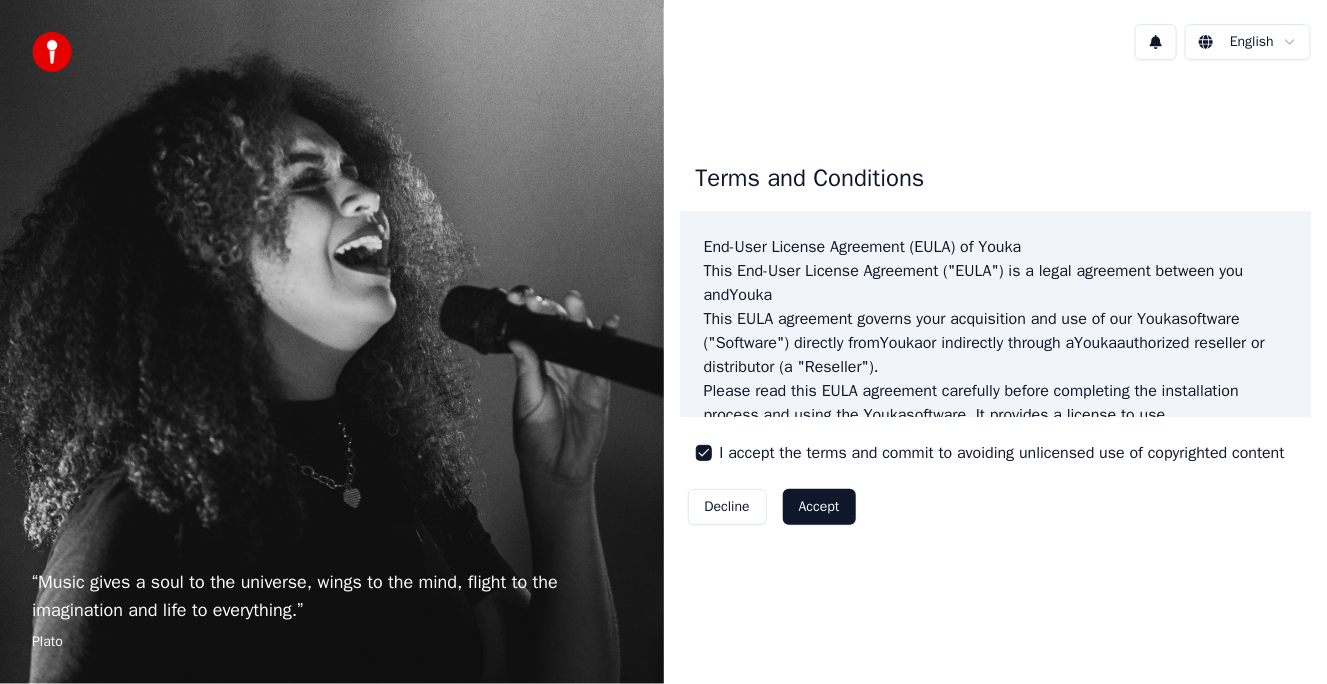 click on "Accept" at bounding box center (819, 507) 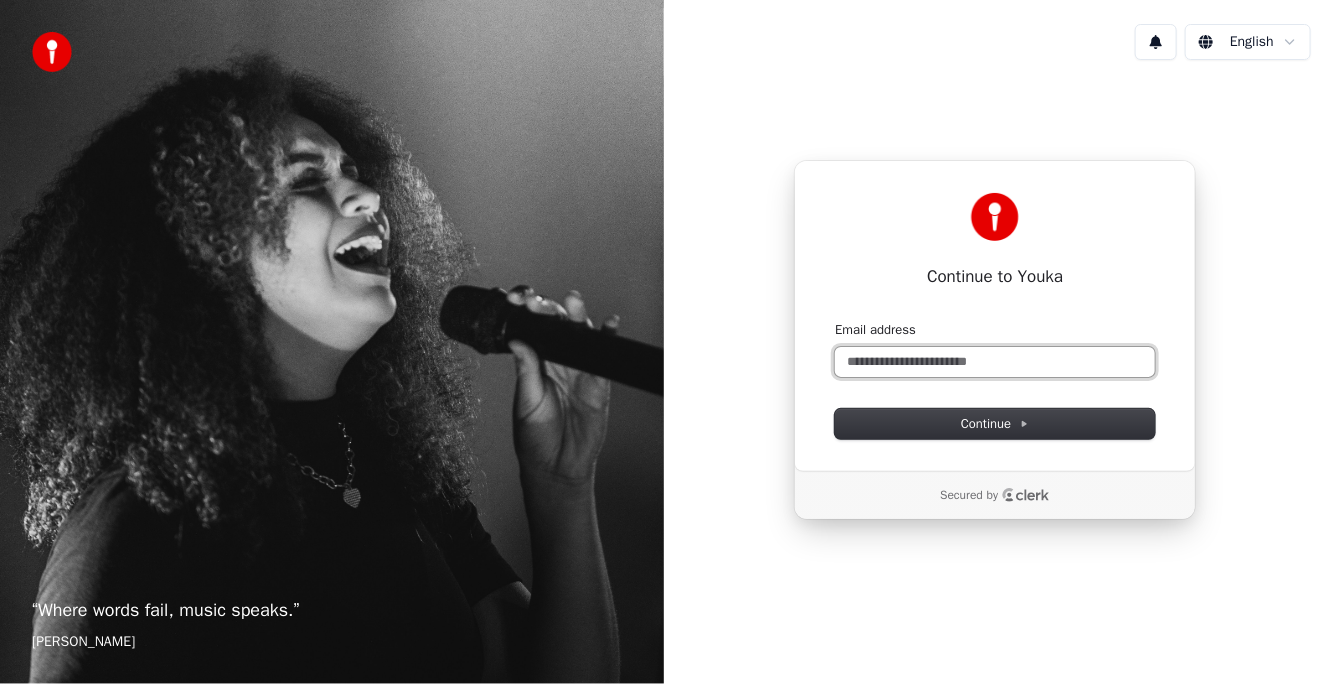 click on "Email address" at bounding box center (995, 362) 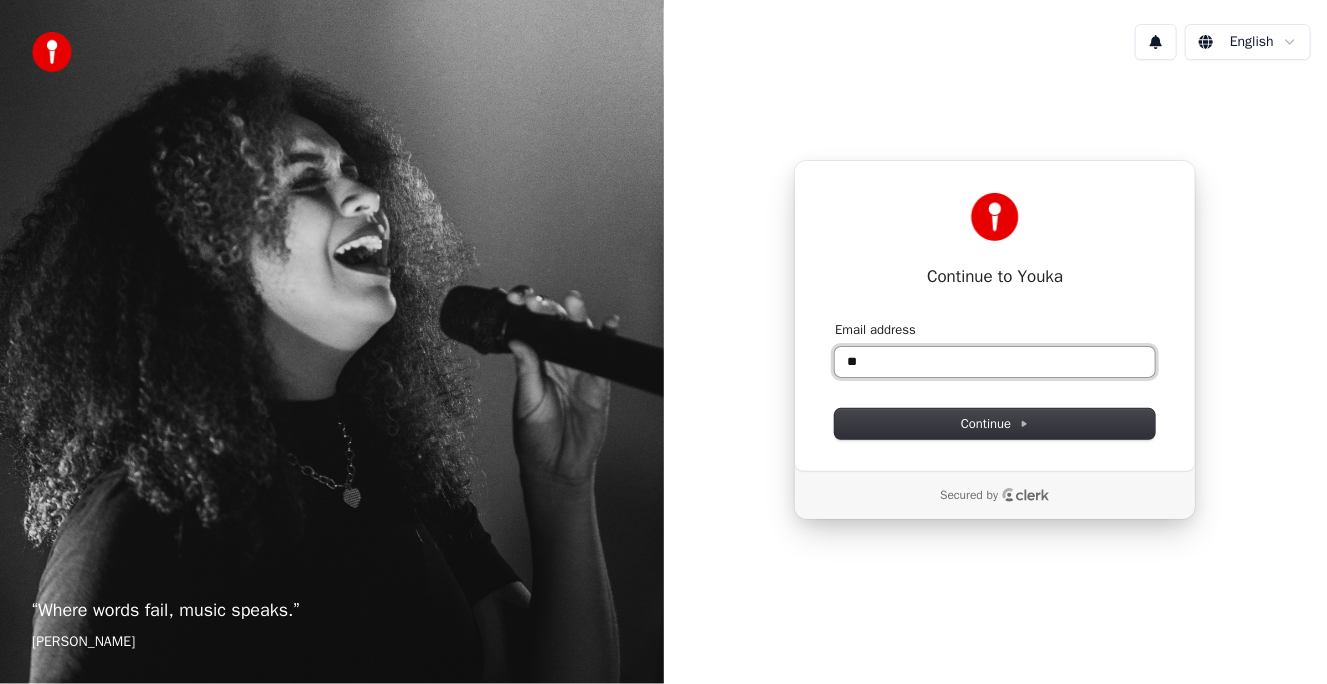type on "*" 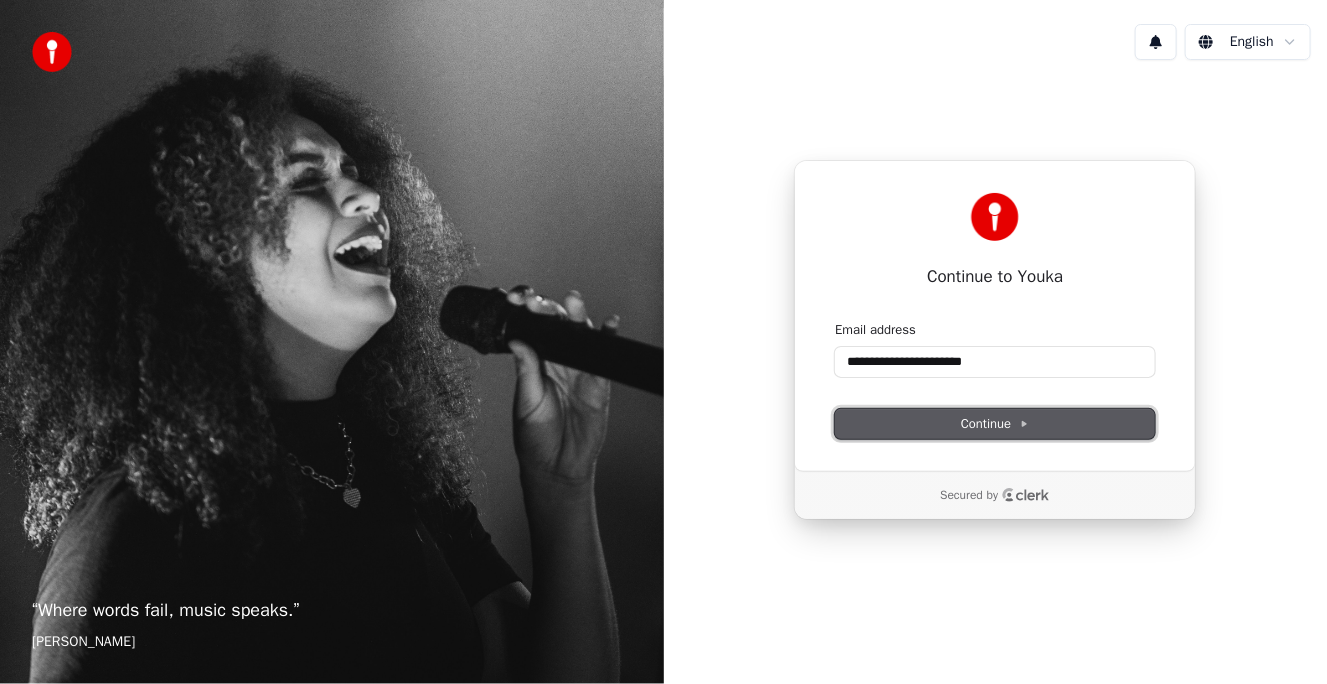 click on "Continue" at bounding box center [995, 424] 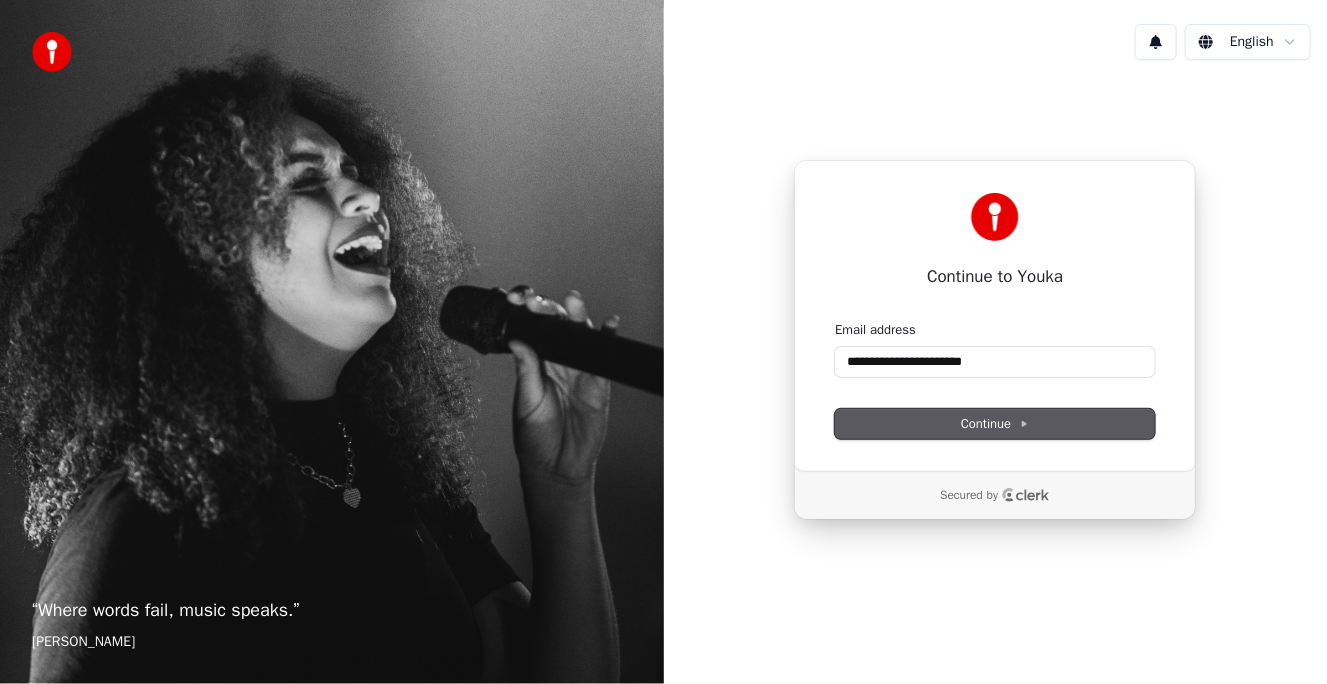 type on "**********" 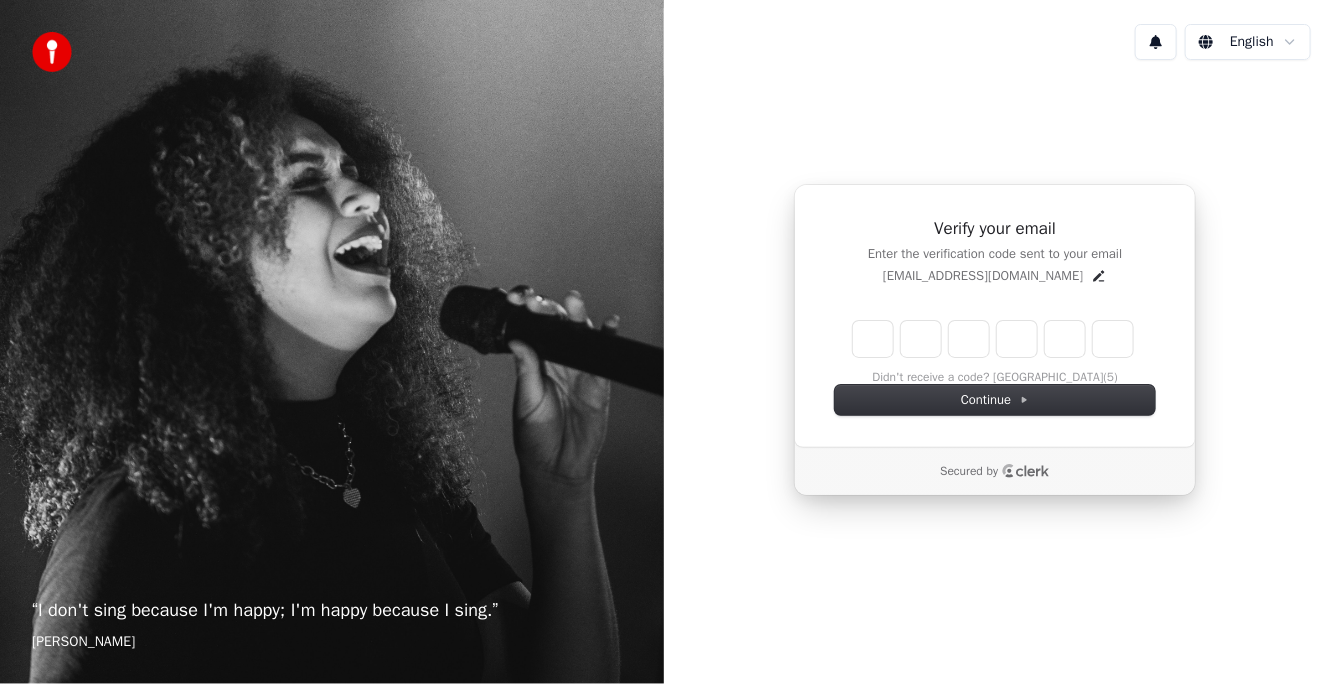 type on "******" 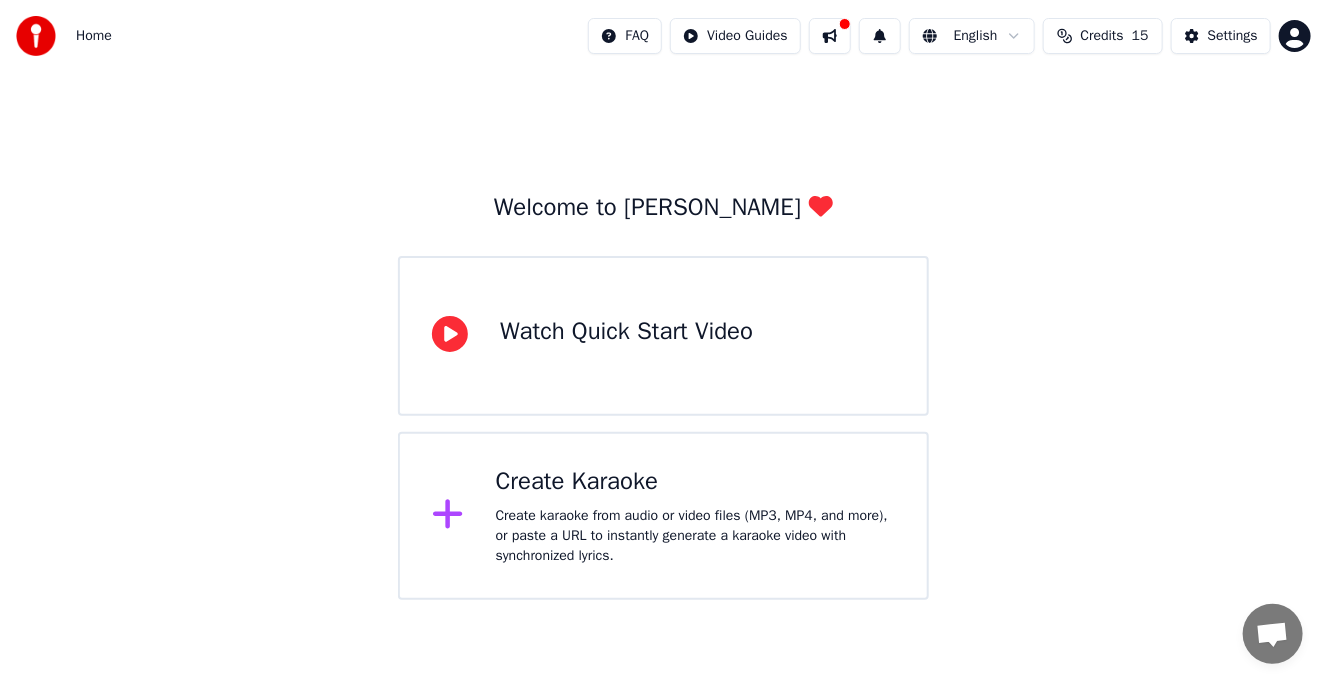 click on "Create karaoke from audio or video files (MP3, MP4, and more), or paste a URL to instantly generate a karaoke video with synchronized lyrics." at bounding box center (695, 536) 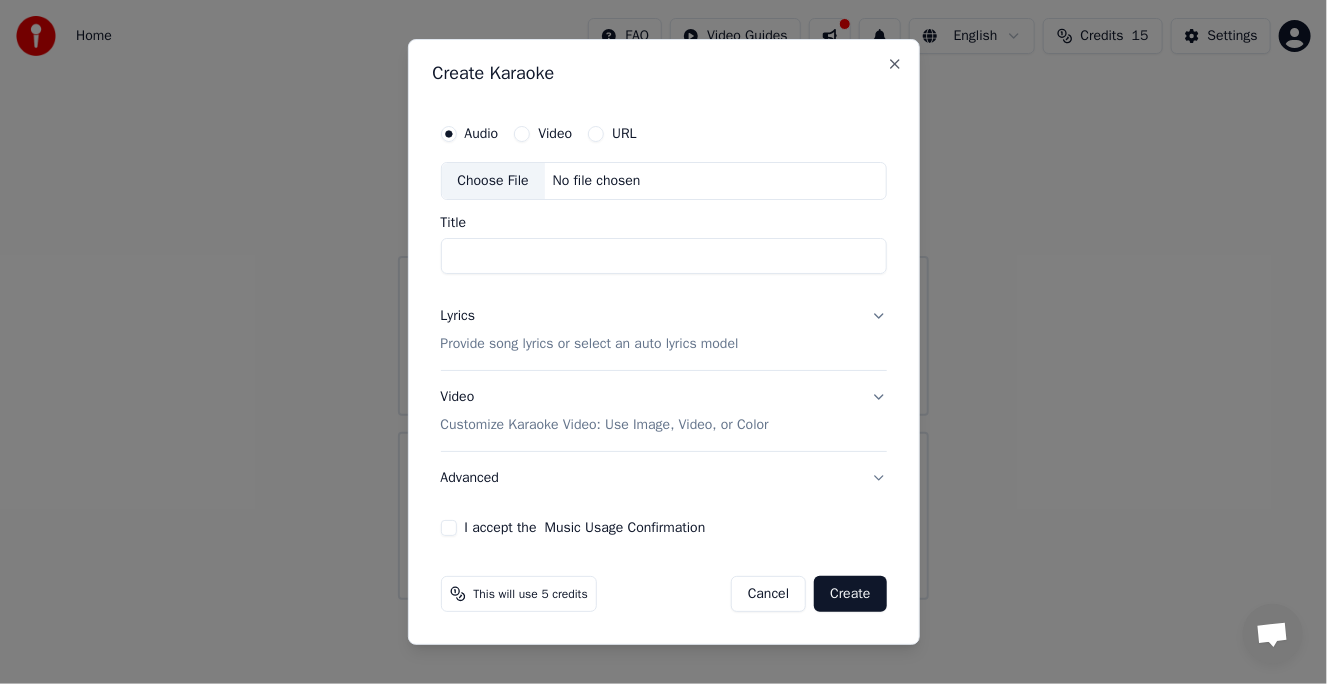 click on "Video" at bounding box center (555, 134) 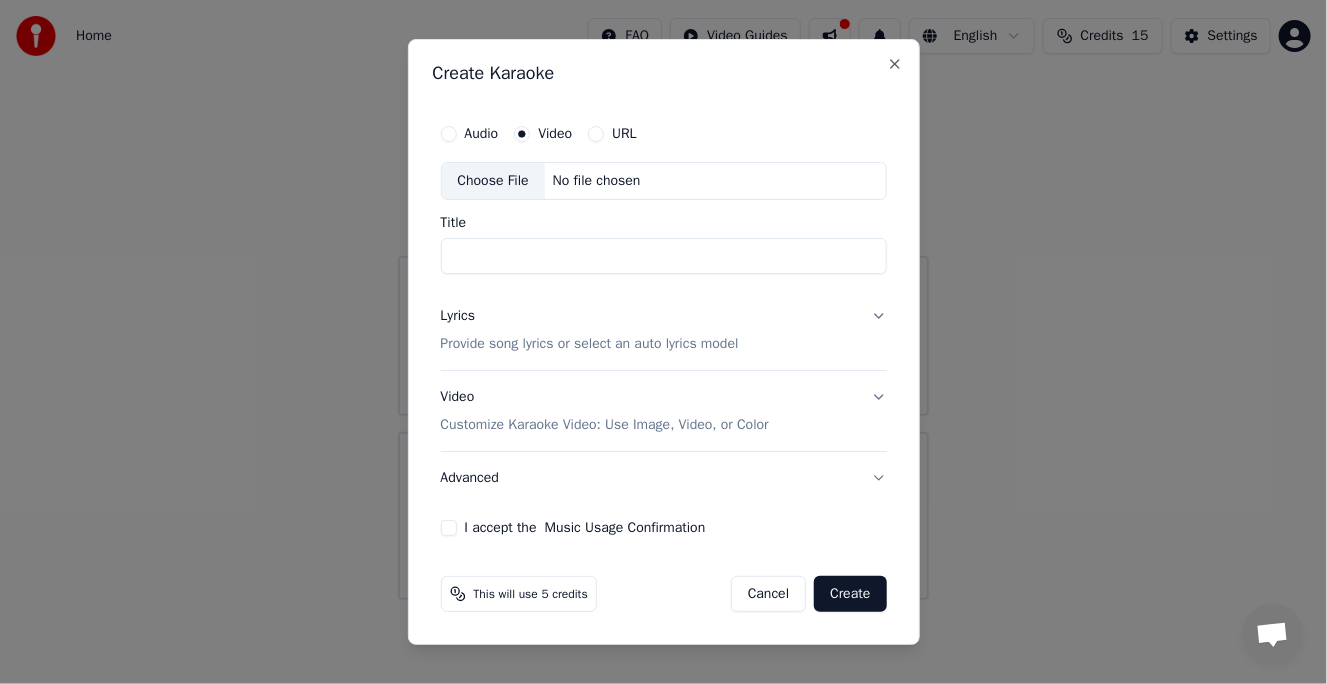click on "URL" at bounding box center (612, 134) 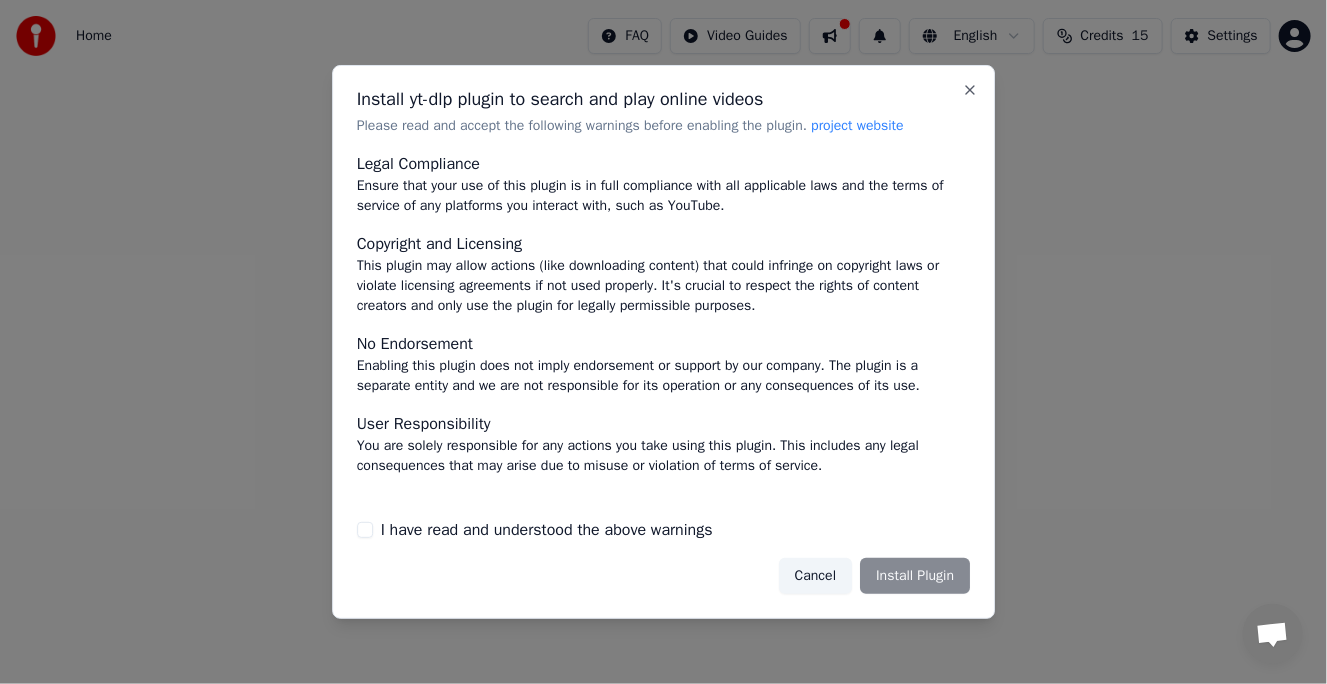 scroll, scrollTop: 140, scrollLeft: 0, axis: vertical 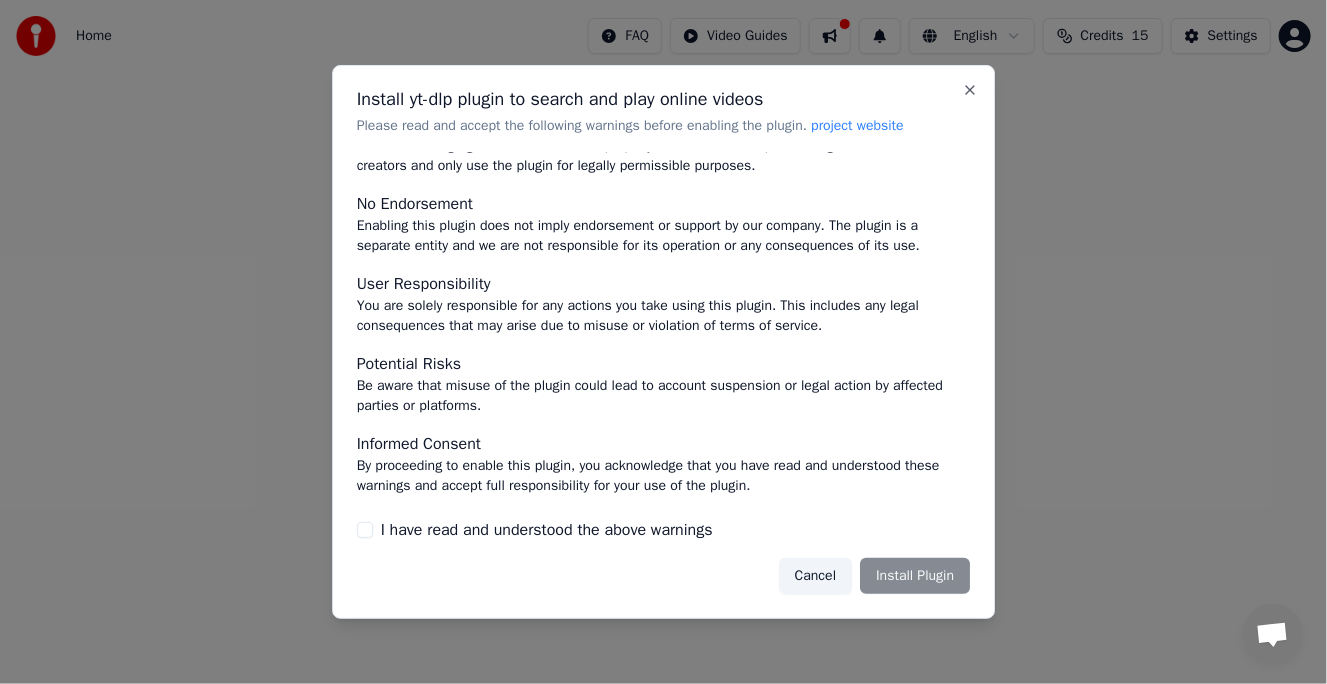 click on "I have read and understood the above warnings" at bounding box center (547, 530) 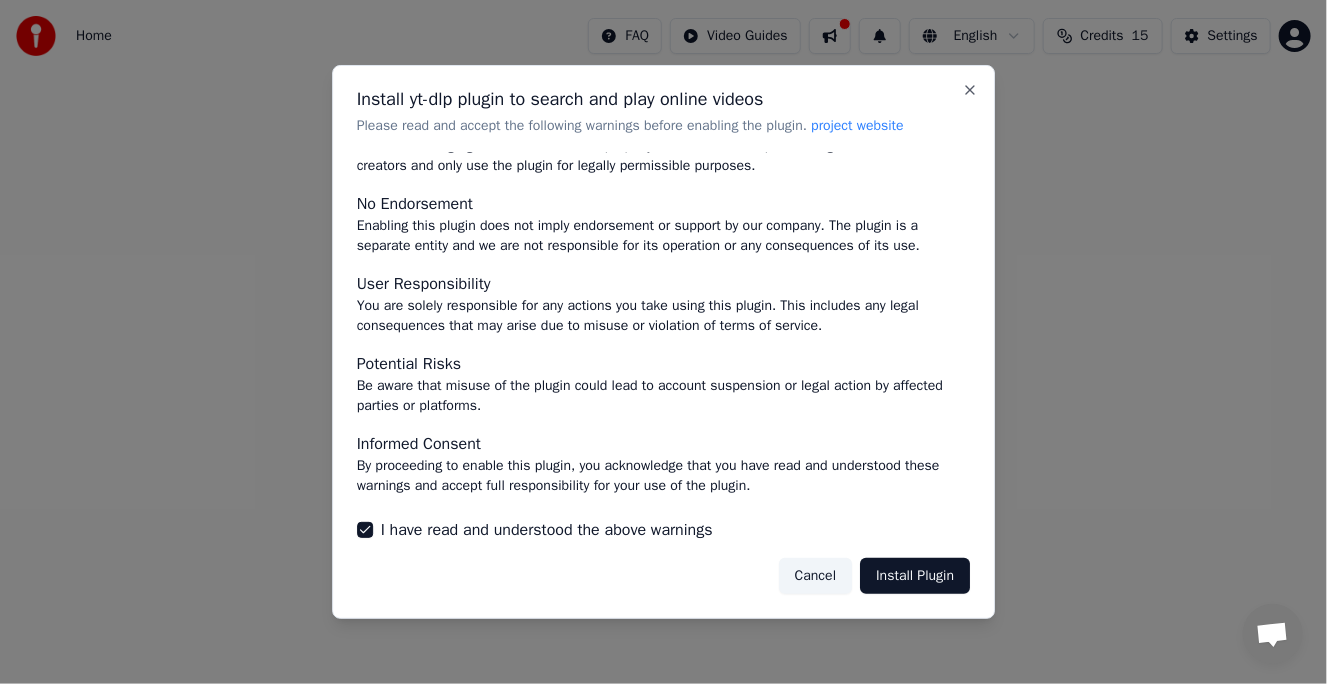 click on "Install Plugin" at bounding box center (915, 576) 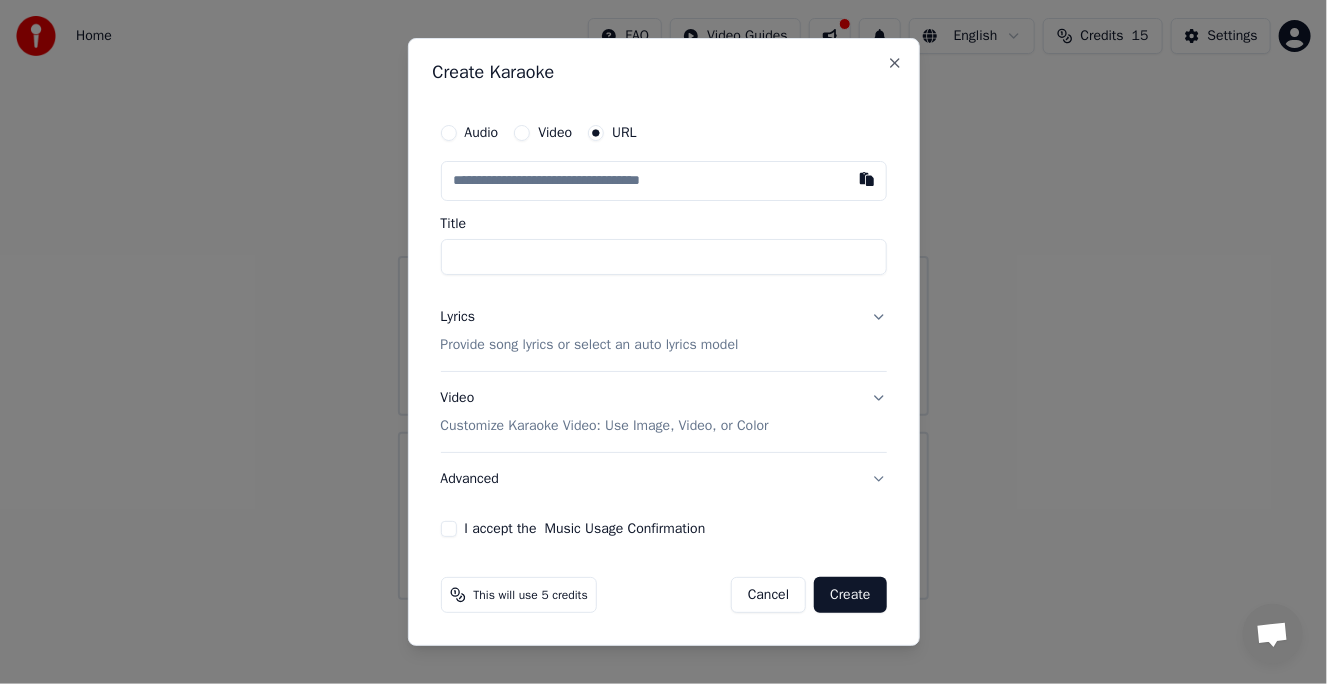 click on "I accept the   Music Usage Confirmation" at bounding box center (449, 529) 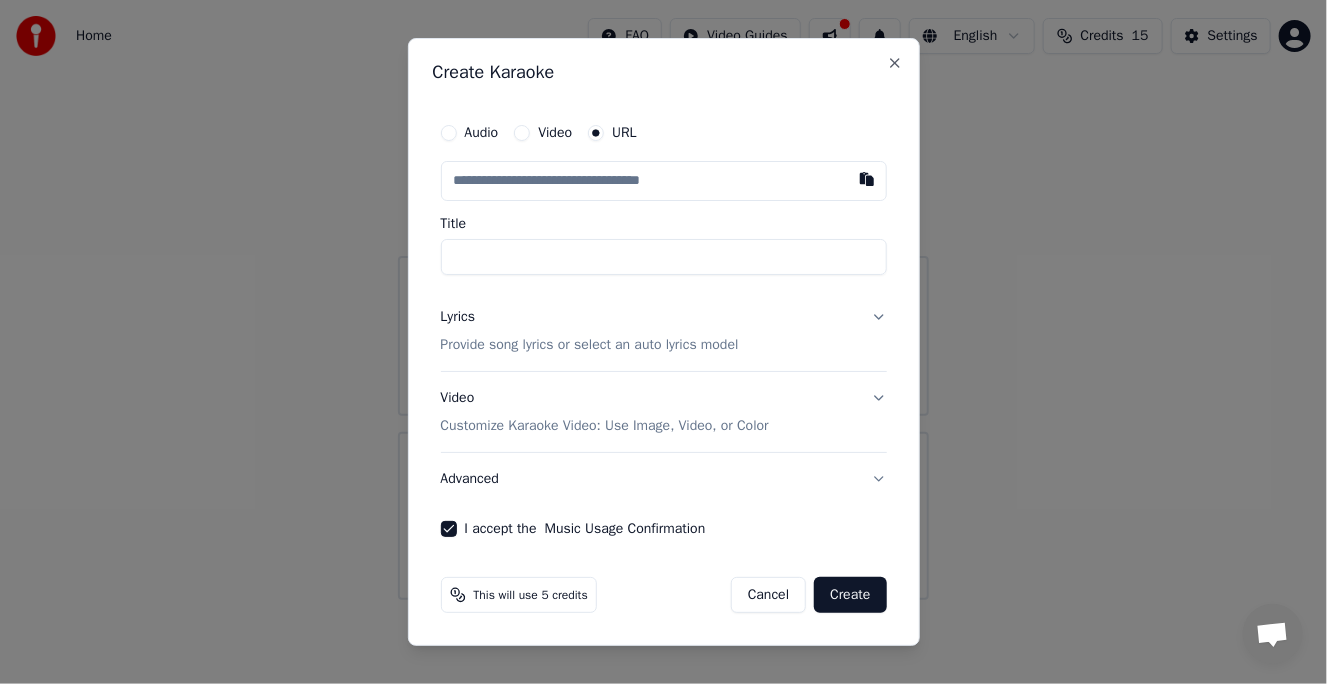 click at bounding box center [664, 181] 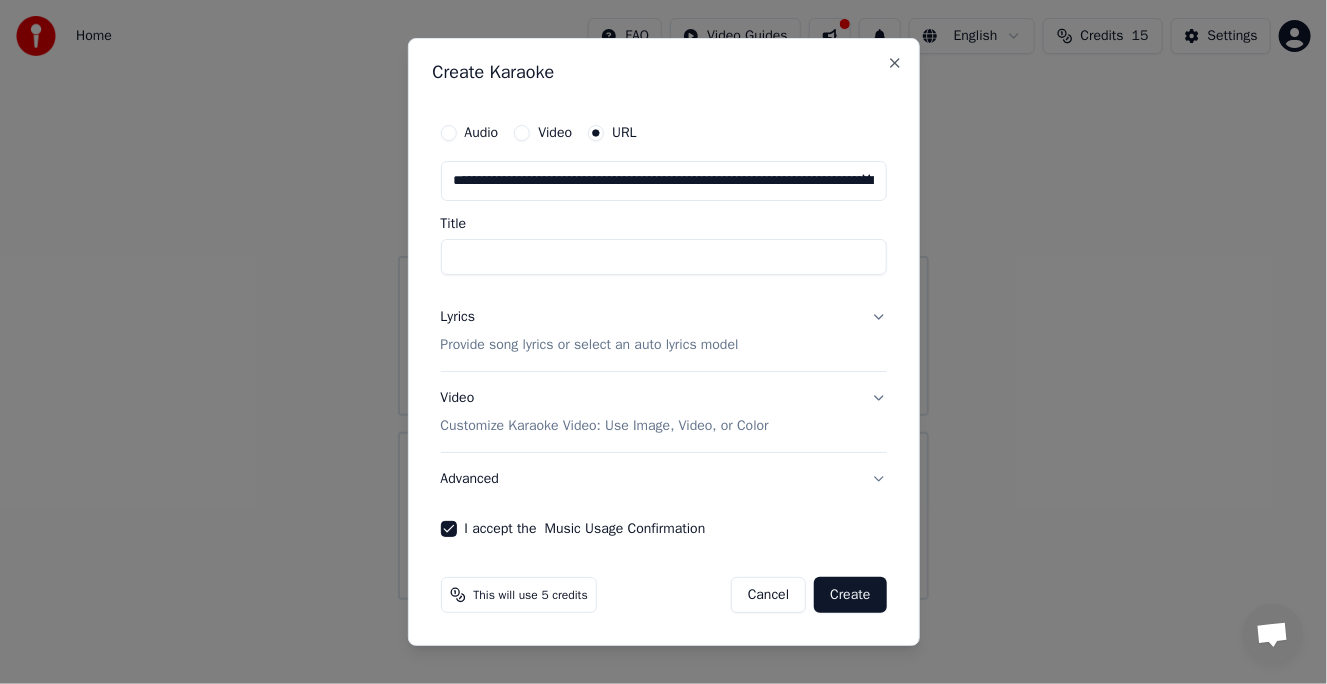 scroll, scrollTop: 0, scrollLeft: 462, axis: horizontal 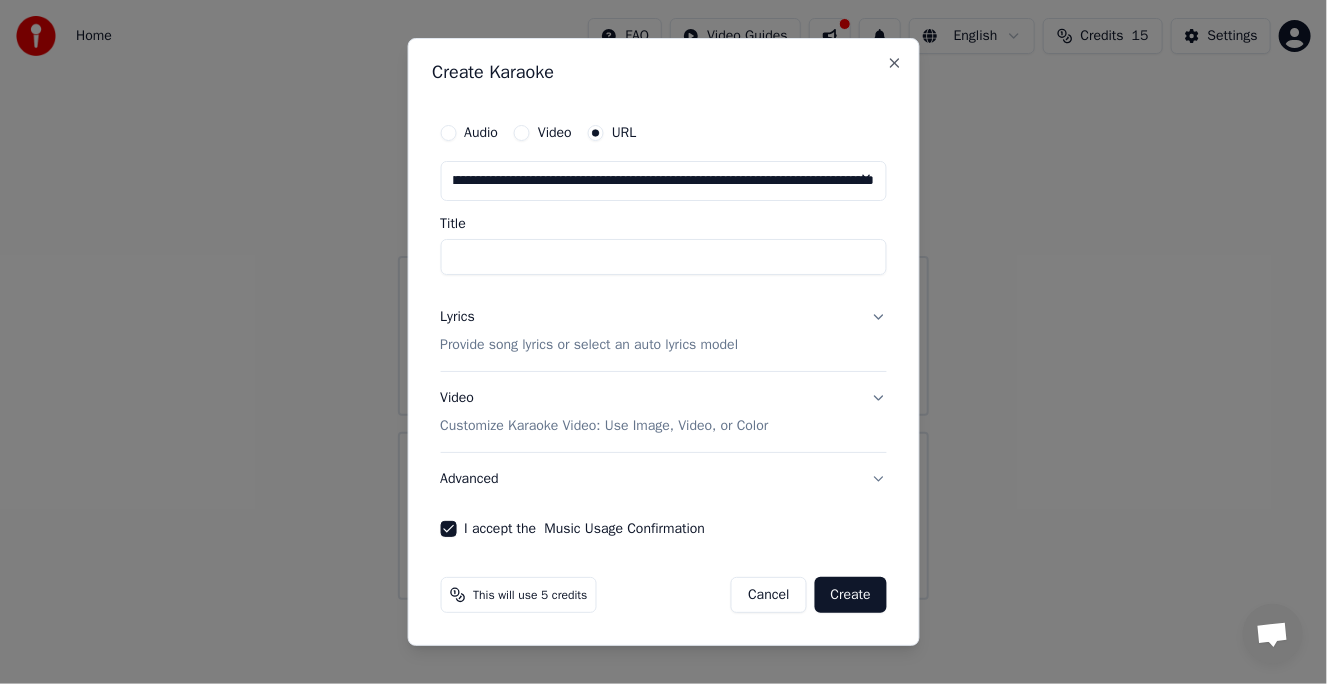 type on "**********" 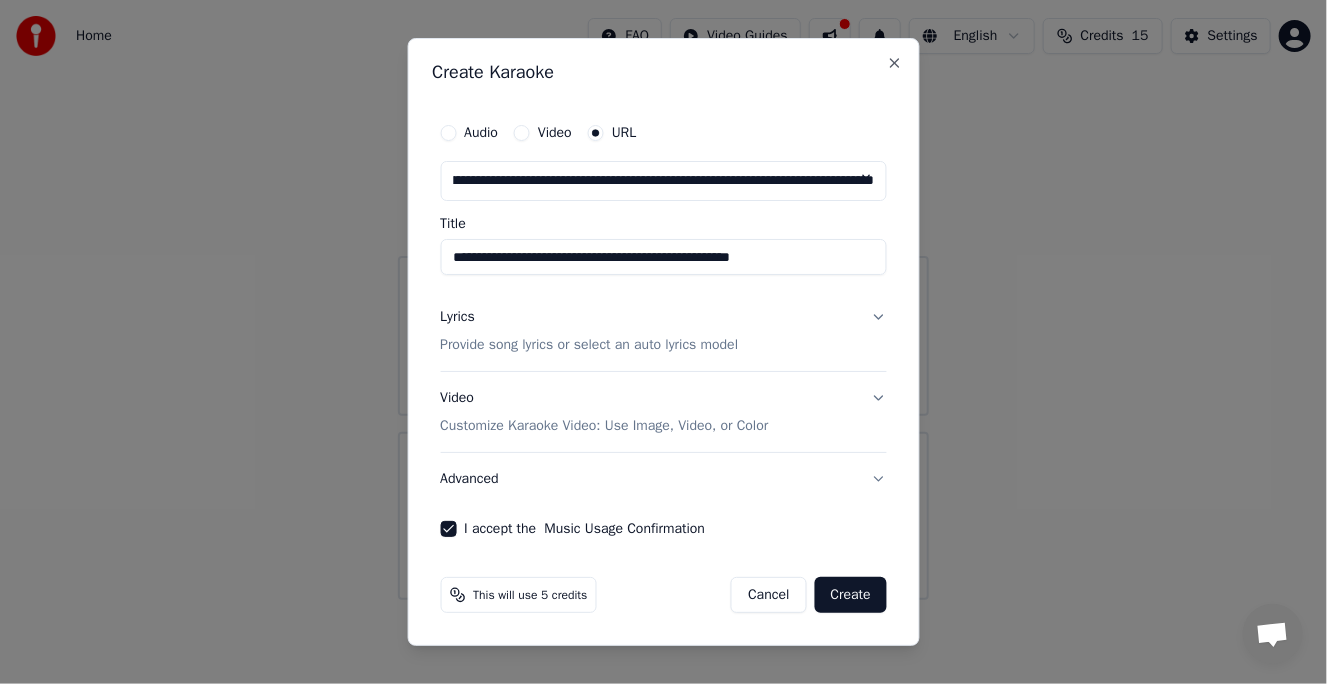 click on "**********" at bounding box center [663, 246] 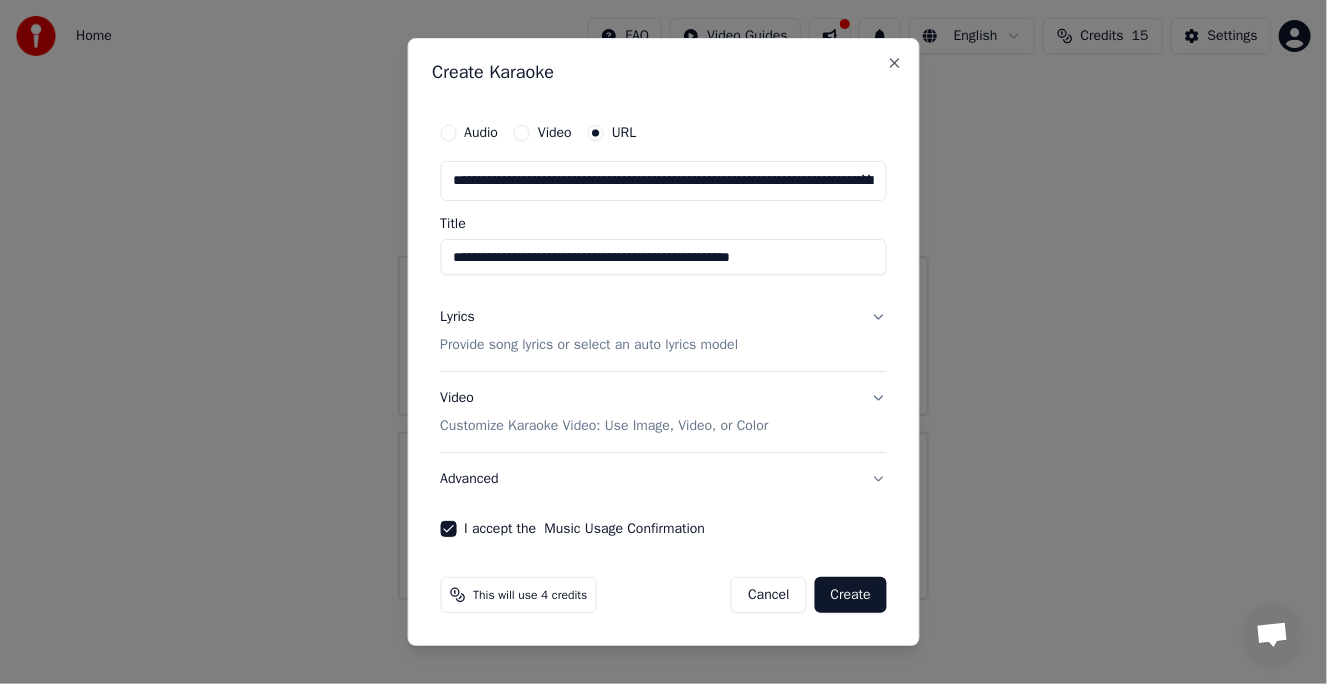 drag, startPoint x: 841, startPoint y: 259, endPoint x: 431, endPoint y: 236, distance: 410.64462 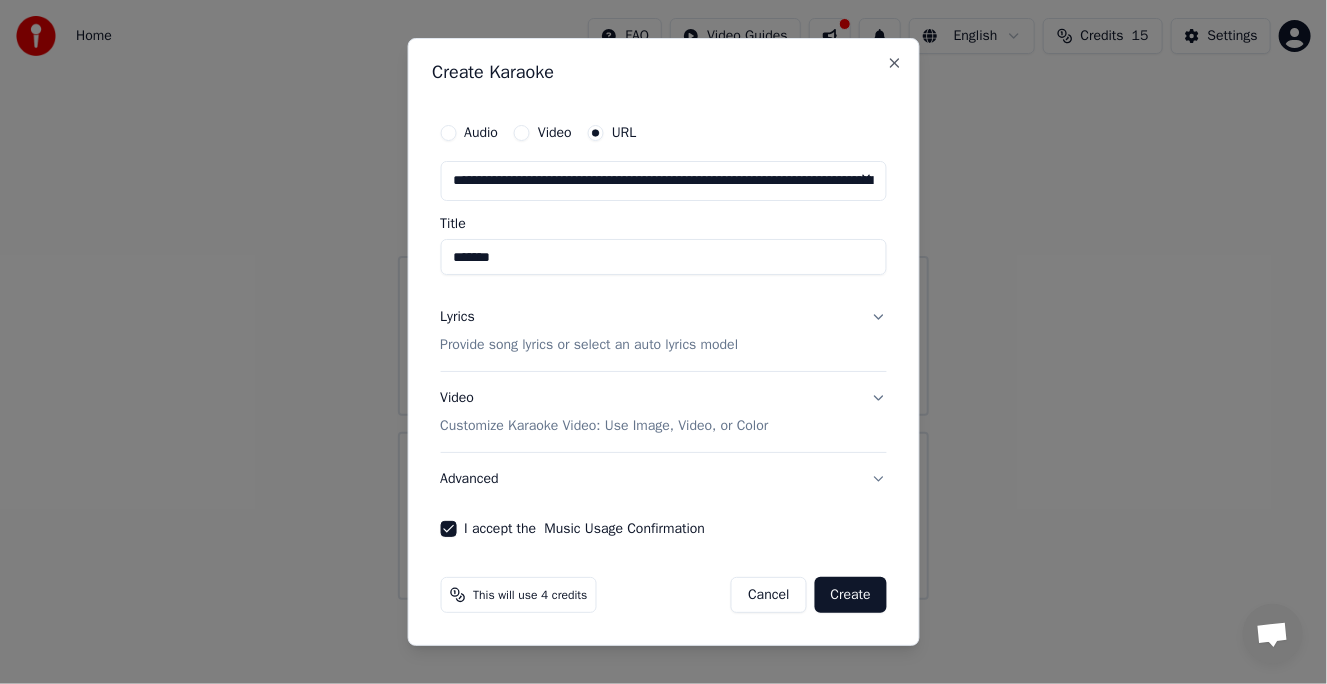 type on "*******" 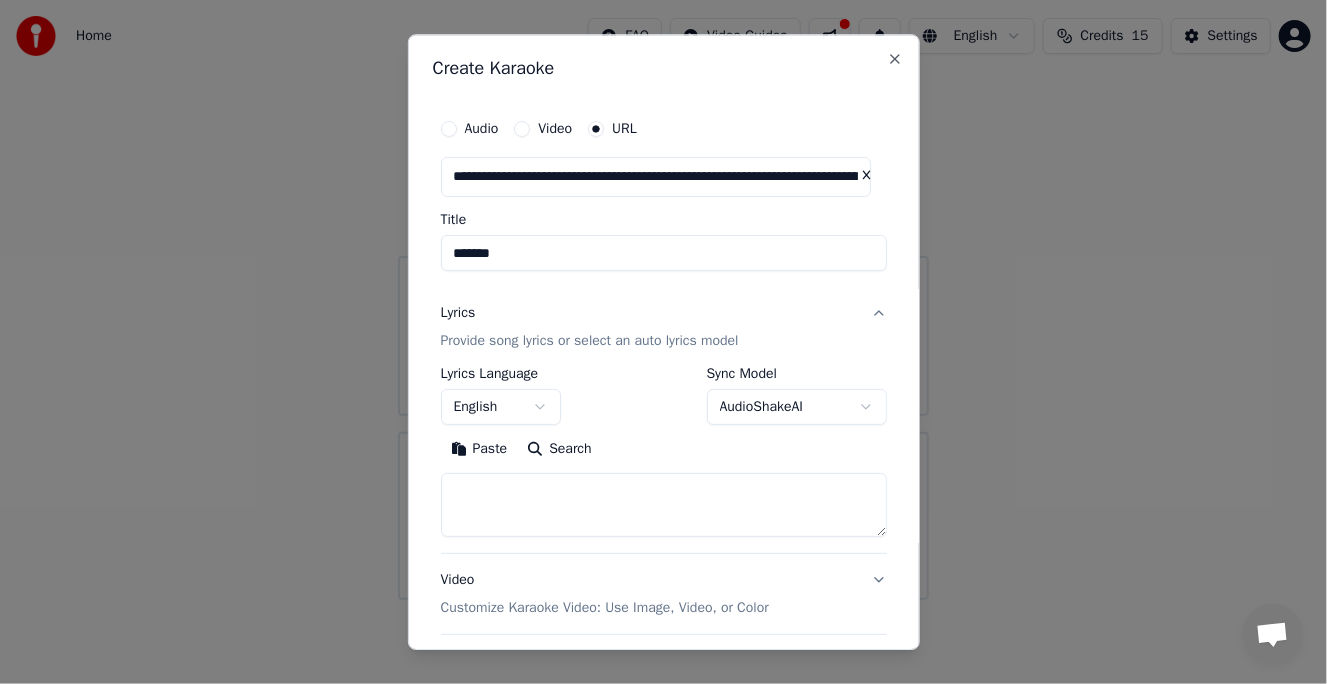 click on "**********" at bounding box center [664, 414] 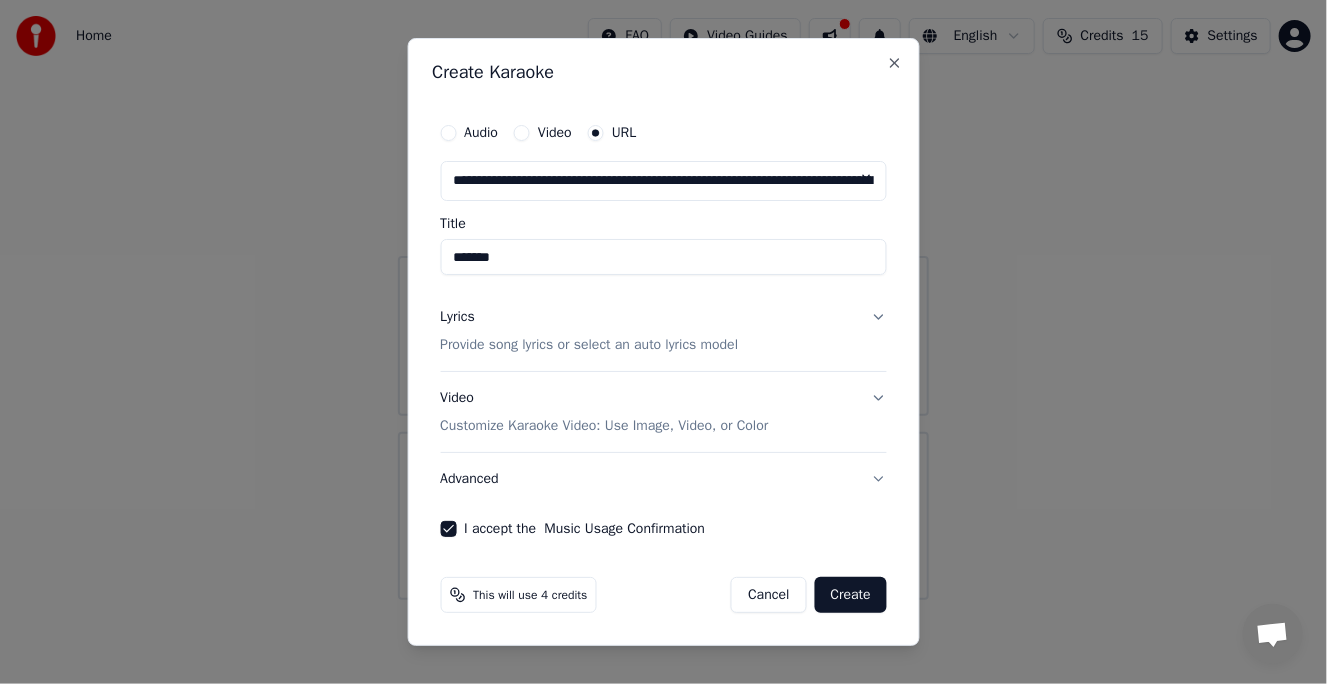click on "Create" at bounding box center [851, 595] 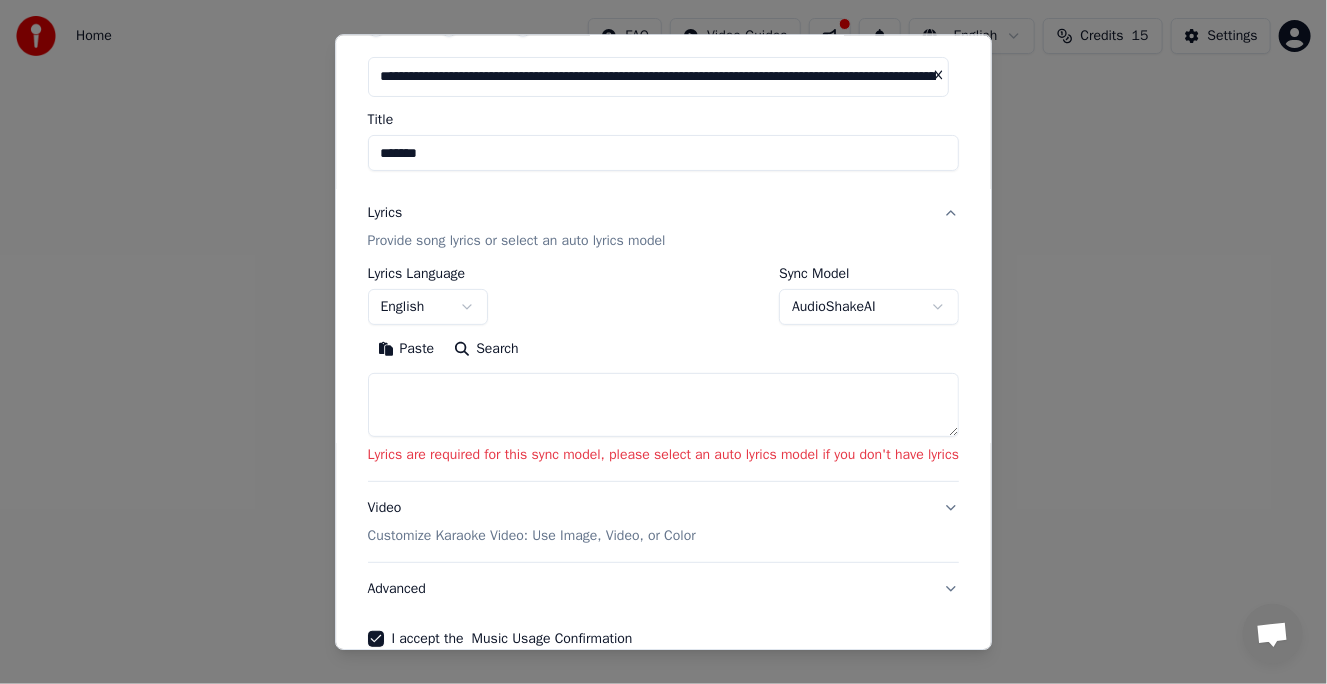 scroll, scrollTop: 224, scrollLeft: 0, axis: vertical 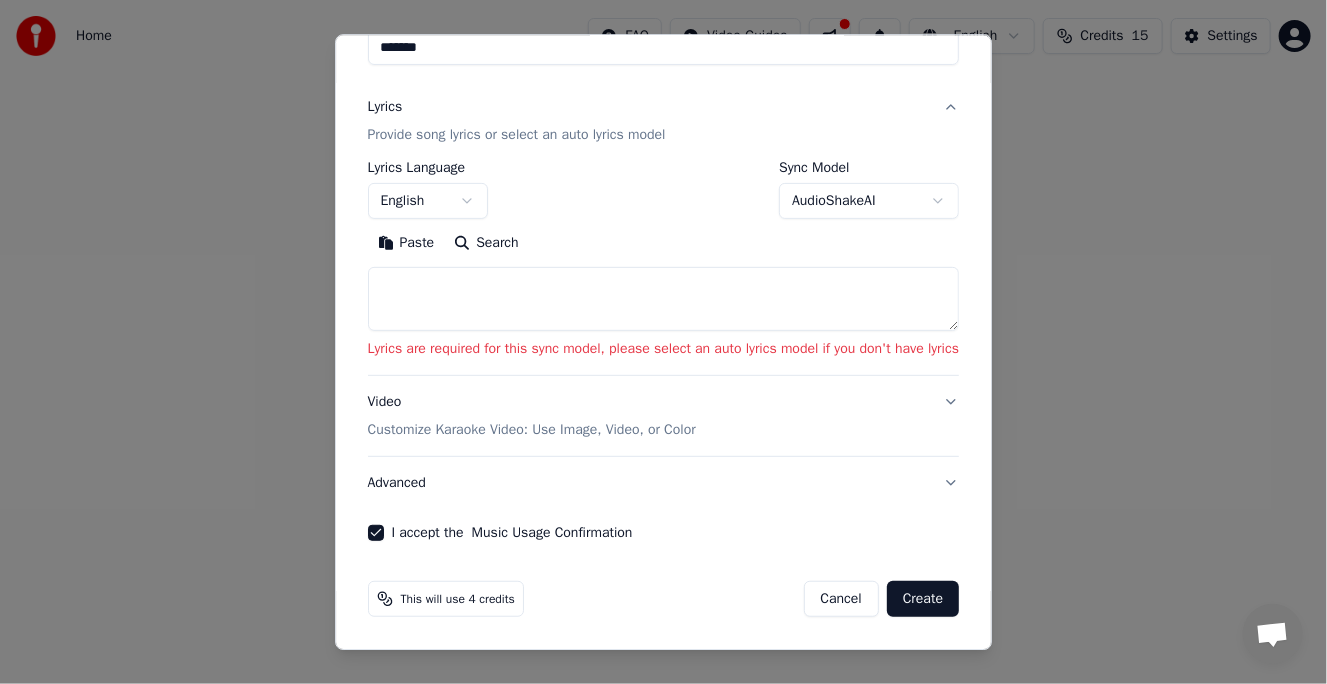 click on "Video Customize Karaoke Video: Use Image, Video, or Color" at bounding box center (664, 416) 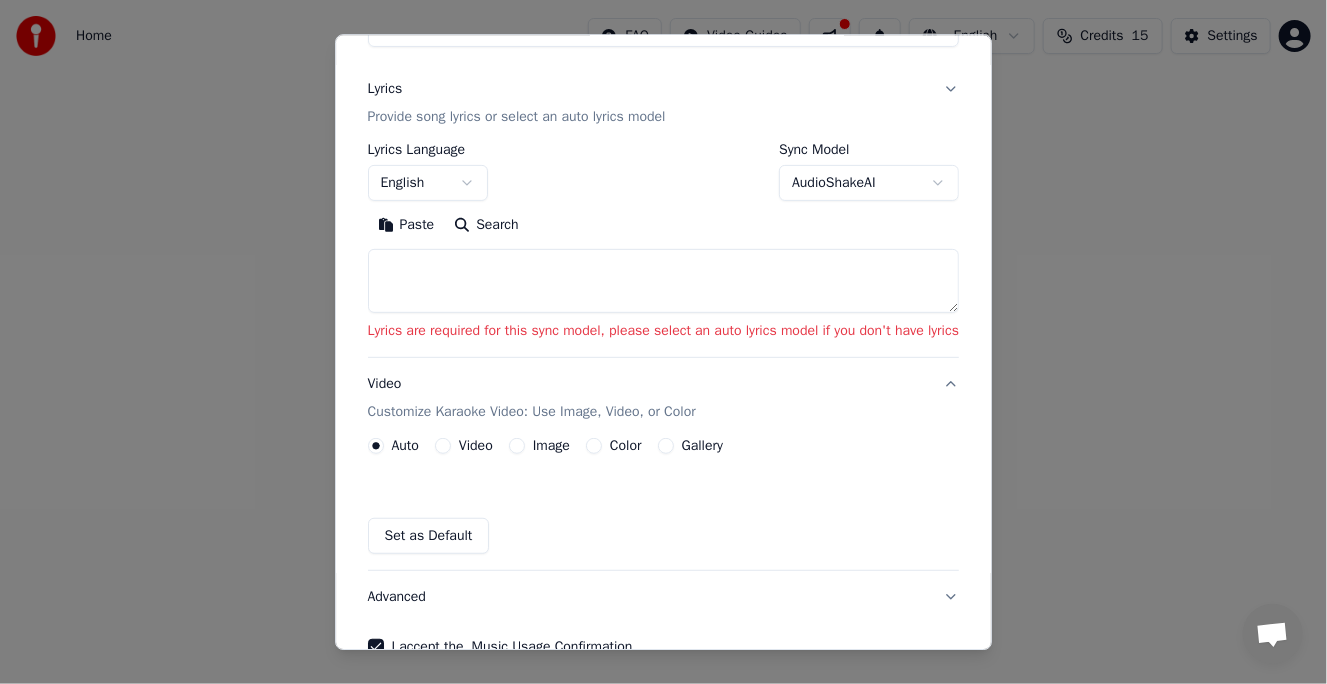 scroll, scrollTop: 122, scrollLeft: 0, axis: vertical 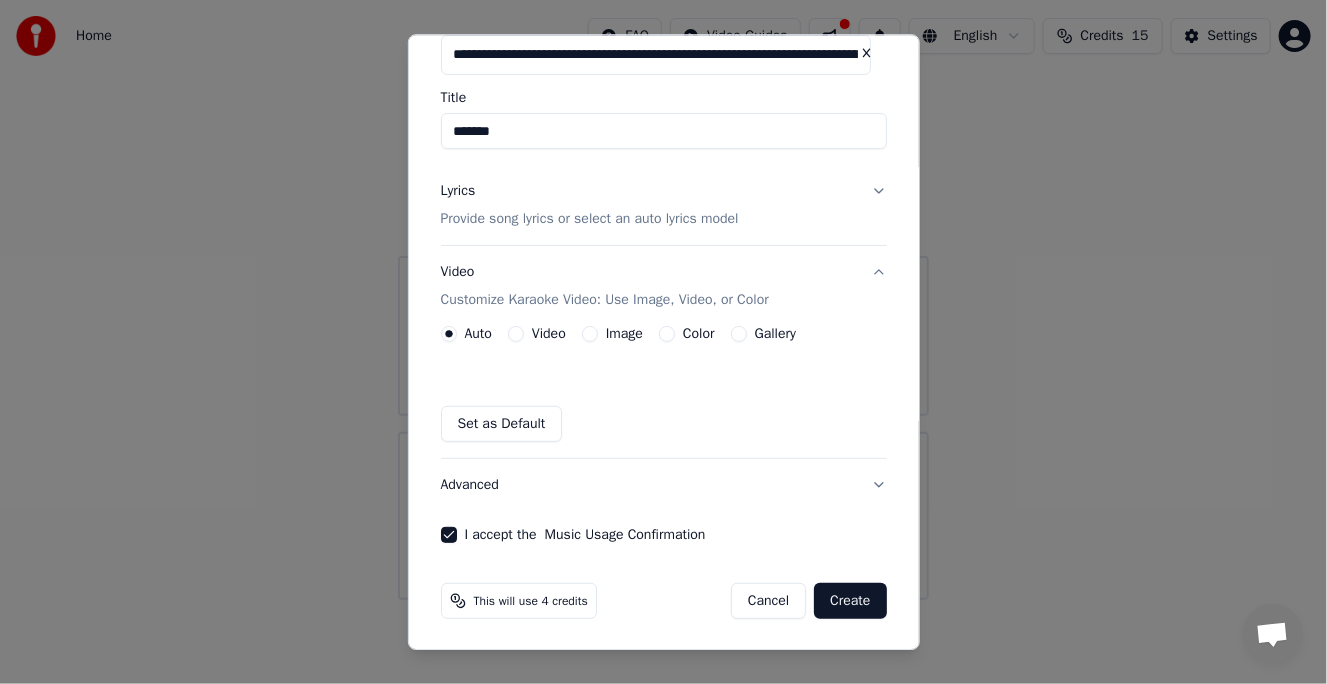 click on "Video" at bounding box center (516, 334) 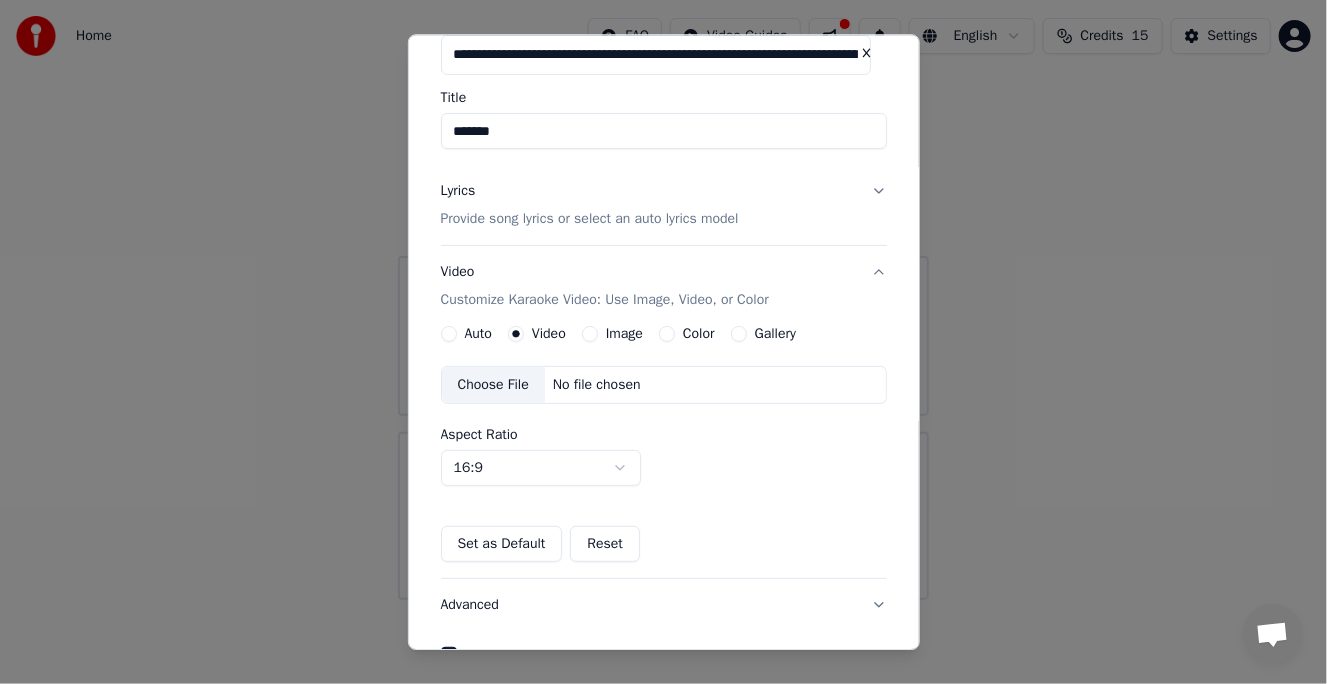 click on "Auto" at bounding box center [478, 334] 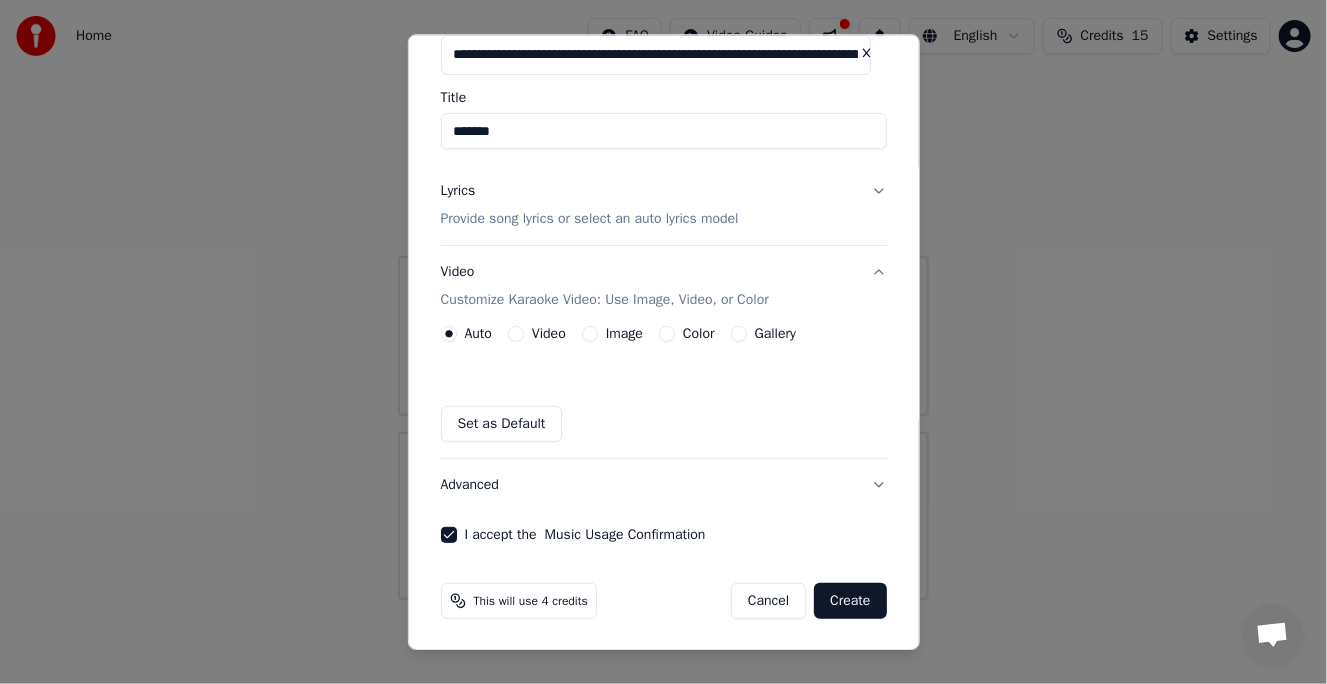 click on "Set as Default" at bounding box center (502, 424) 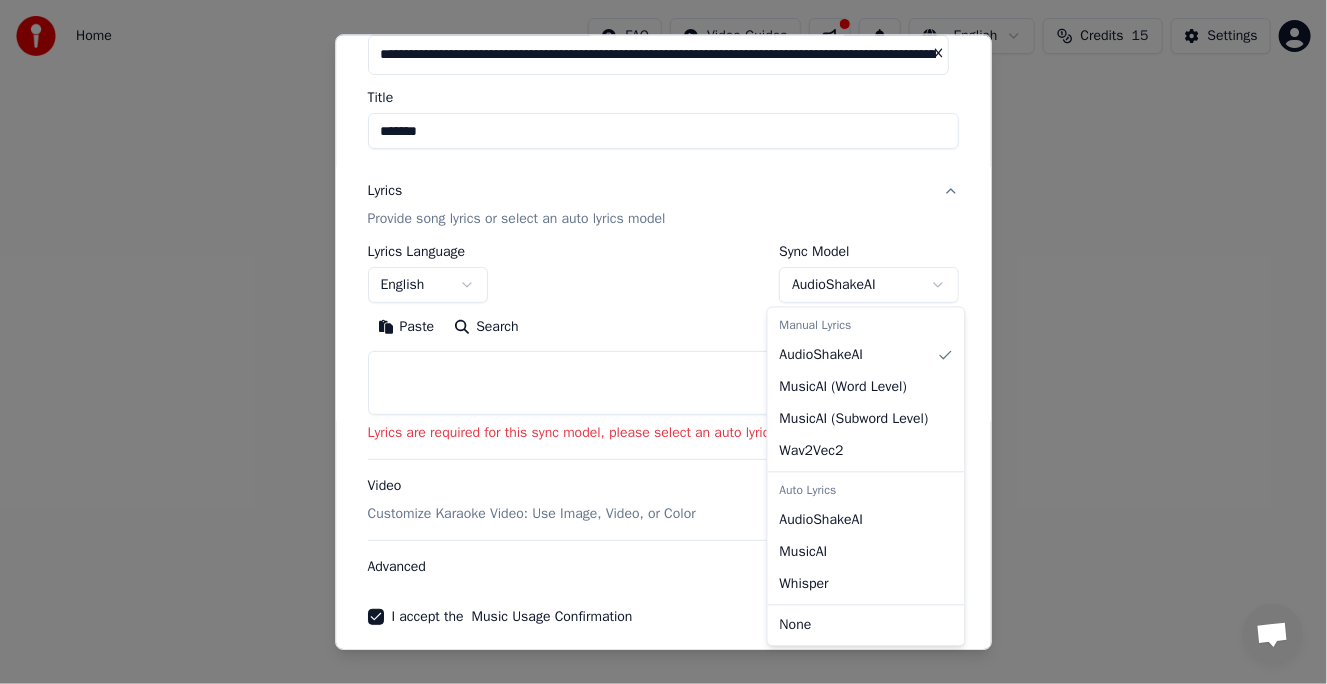 click on "**********" at bounding box center [663, 300] 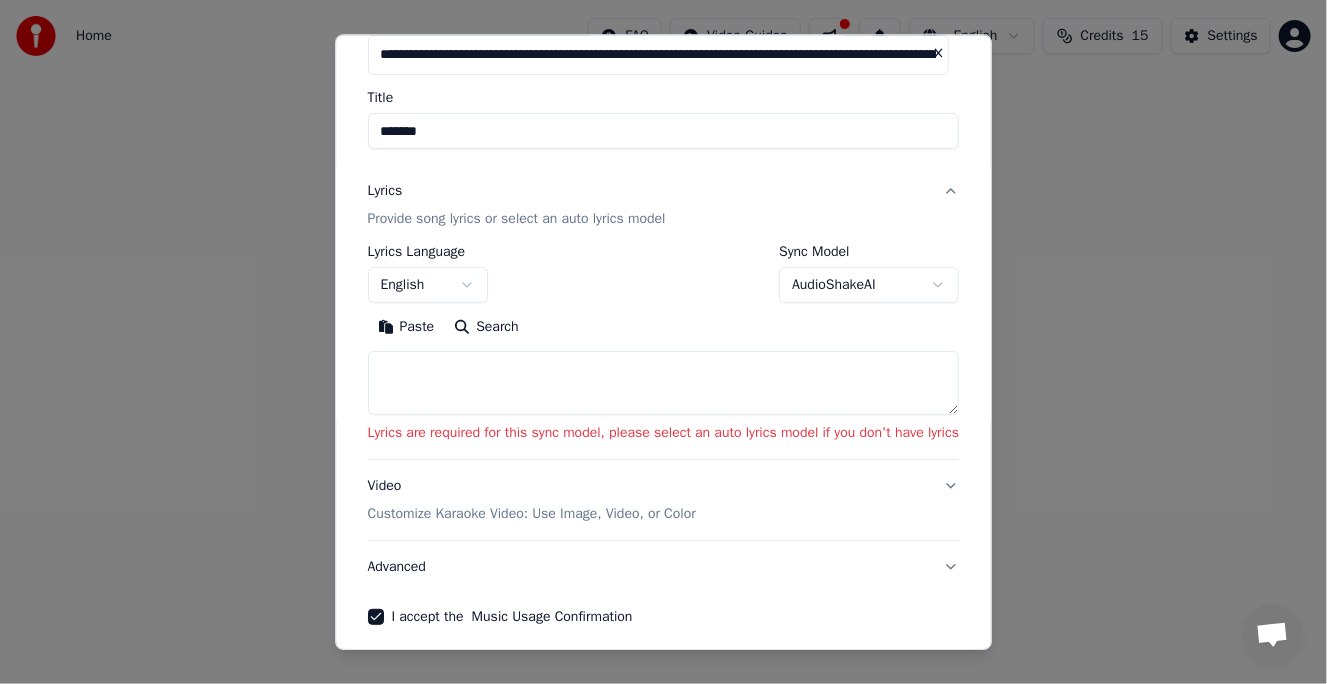 click on "**********" at bounding box center (663, 300) 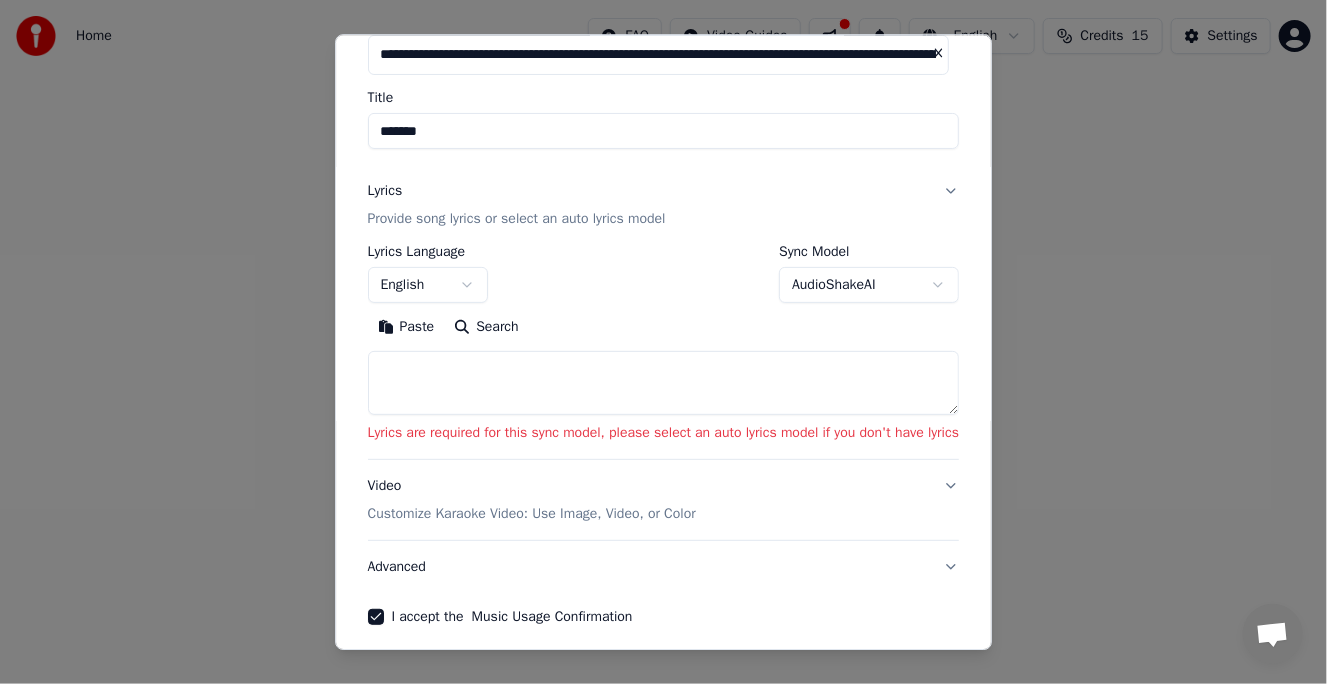scroll, scrollTop: 0, scrollLeft: 0, axis: both 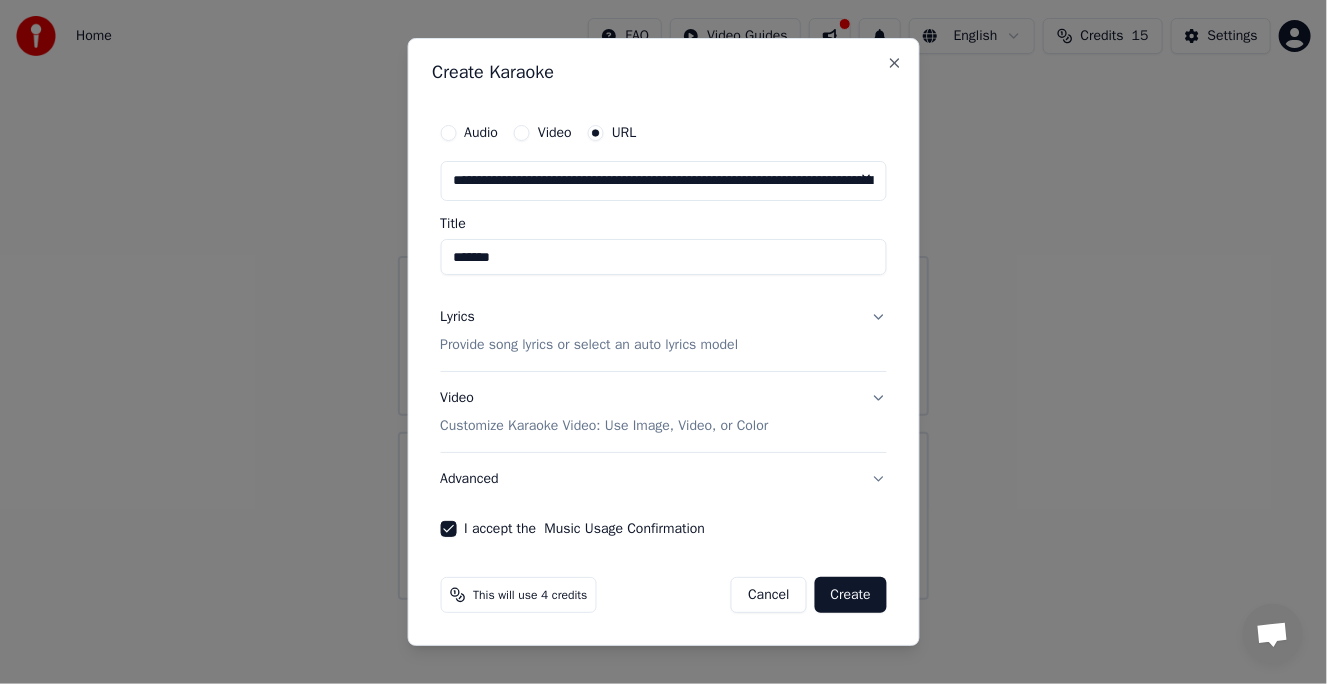 click on "Create" at bounding box center (851, 595) 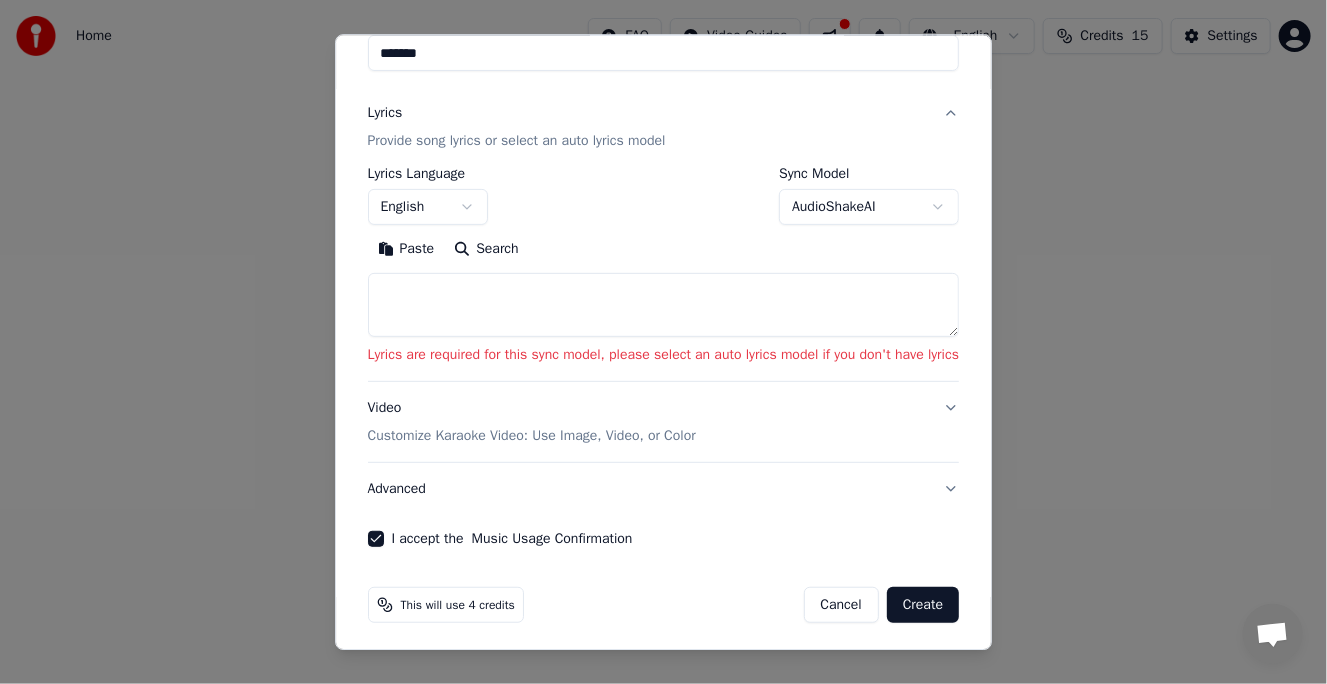 scroll, scrollTop: 224, scrollLeft: 0, axis: vertical 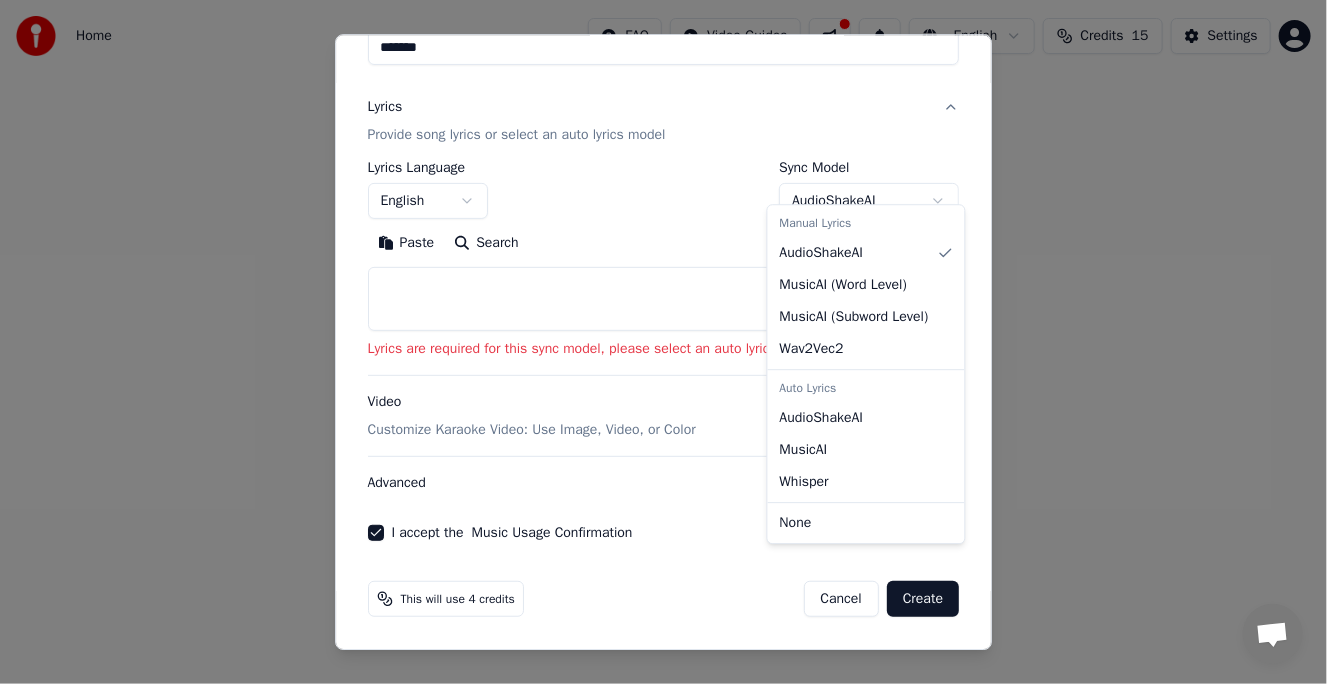 click on "**********" at bounding box center (663, 300) 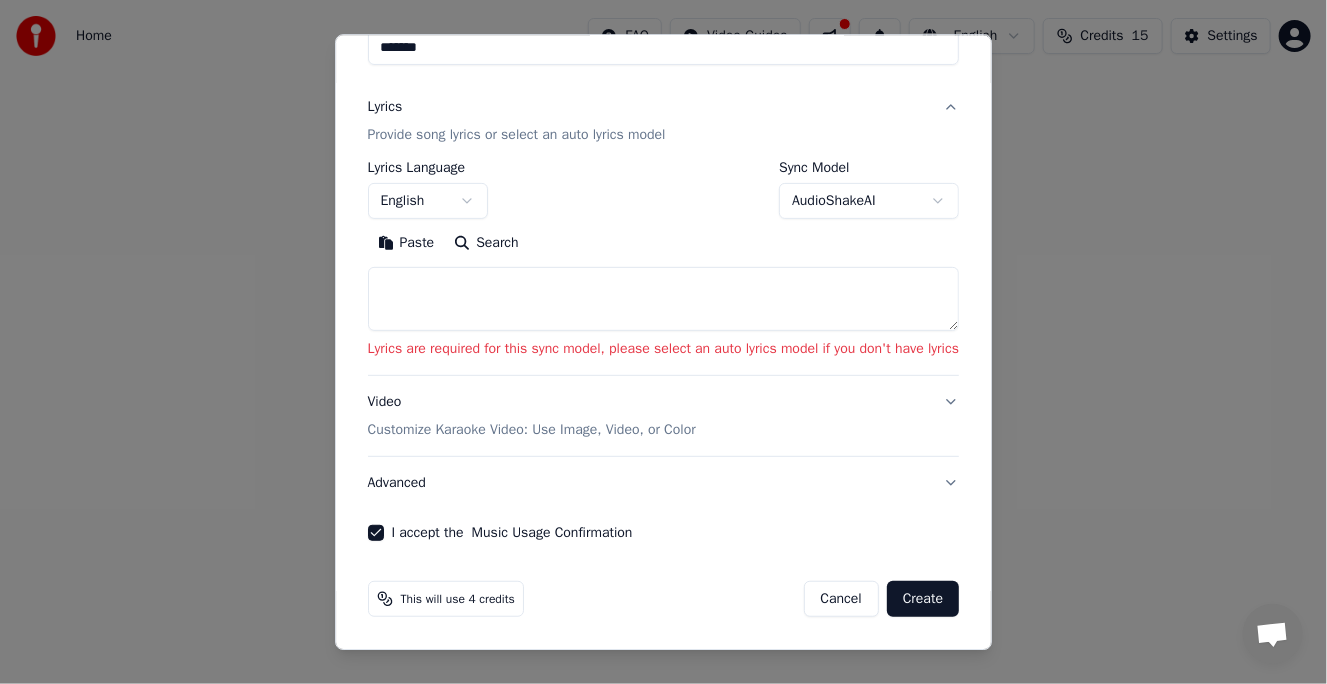 click on "**********" at bounding box center [663, 300] 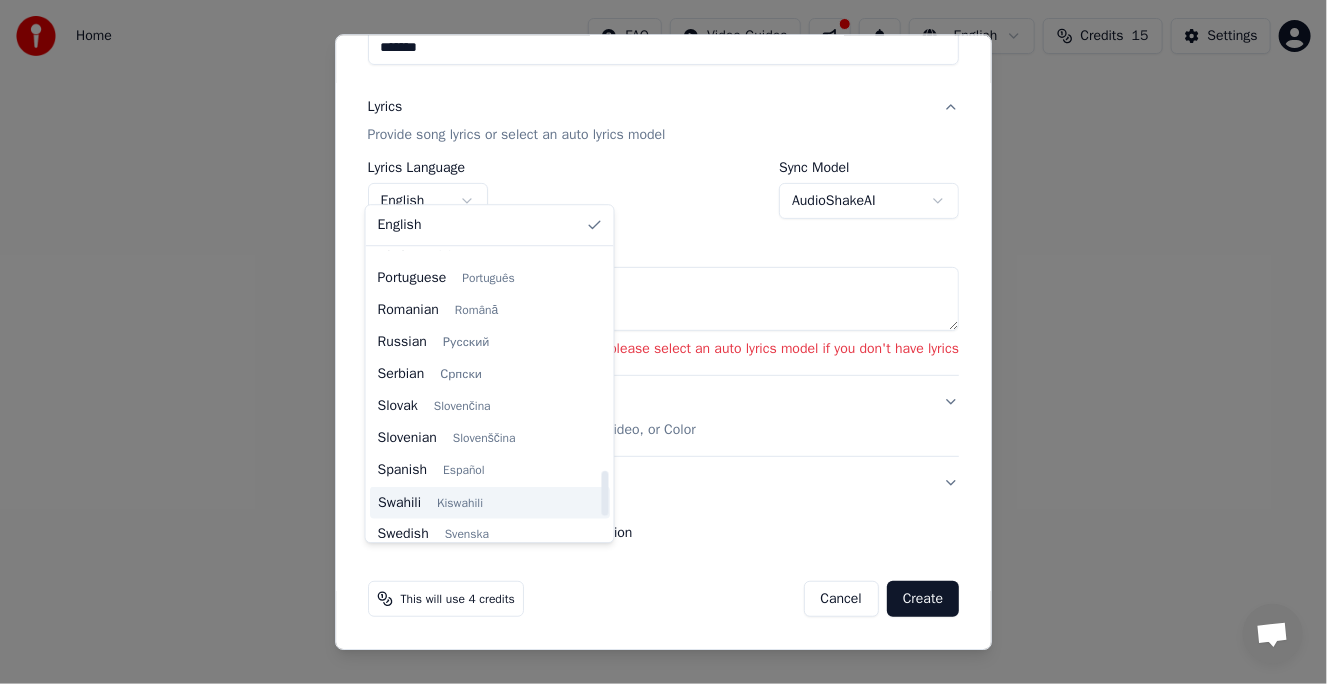scroll, scrollTop: 1535, scrollLeft: 0, axis: vertical 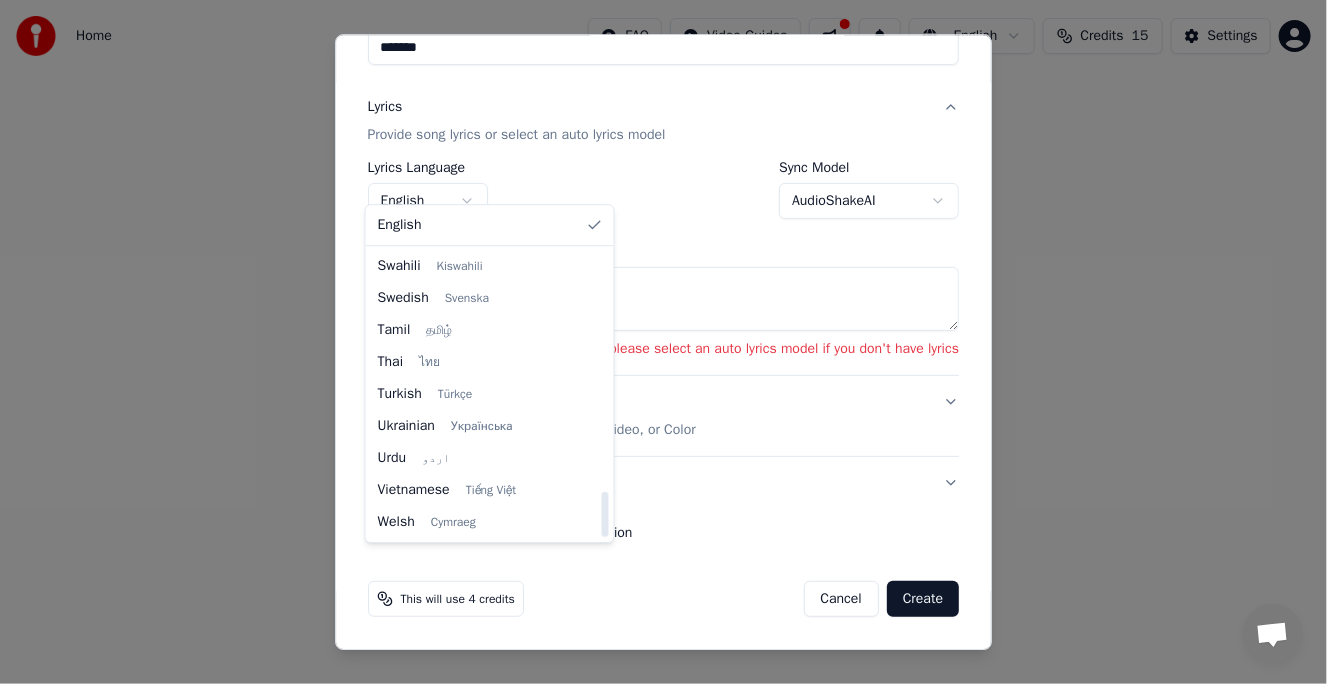 select on "**" 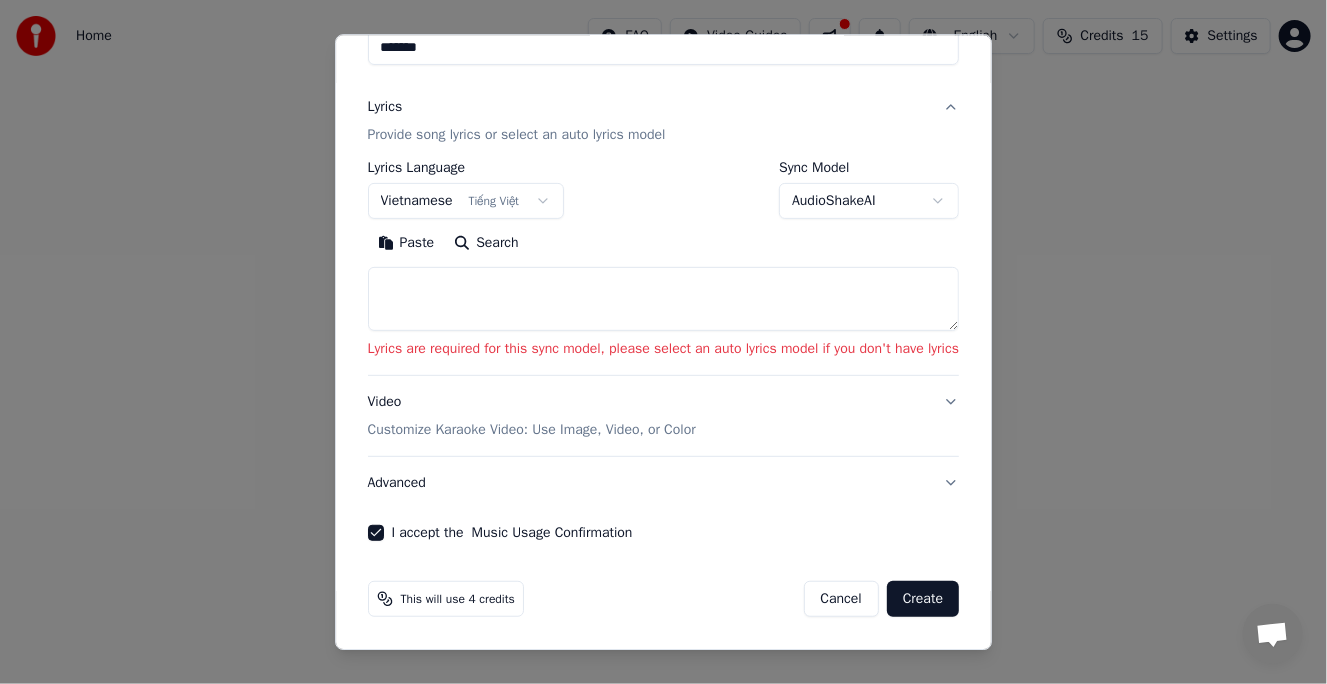 click on "**********" at bounding box center [663, 300] 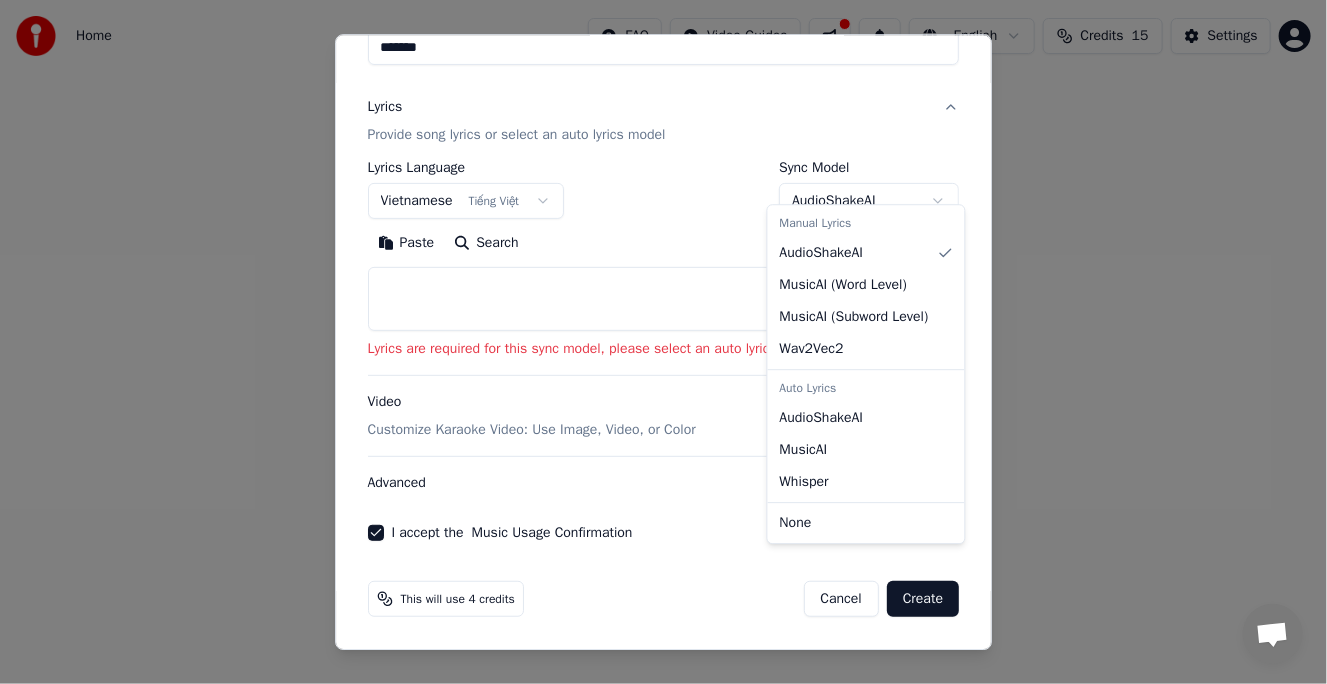 click on "**********" at bounding box center [663, 300] 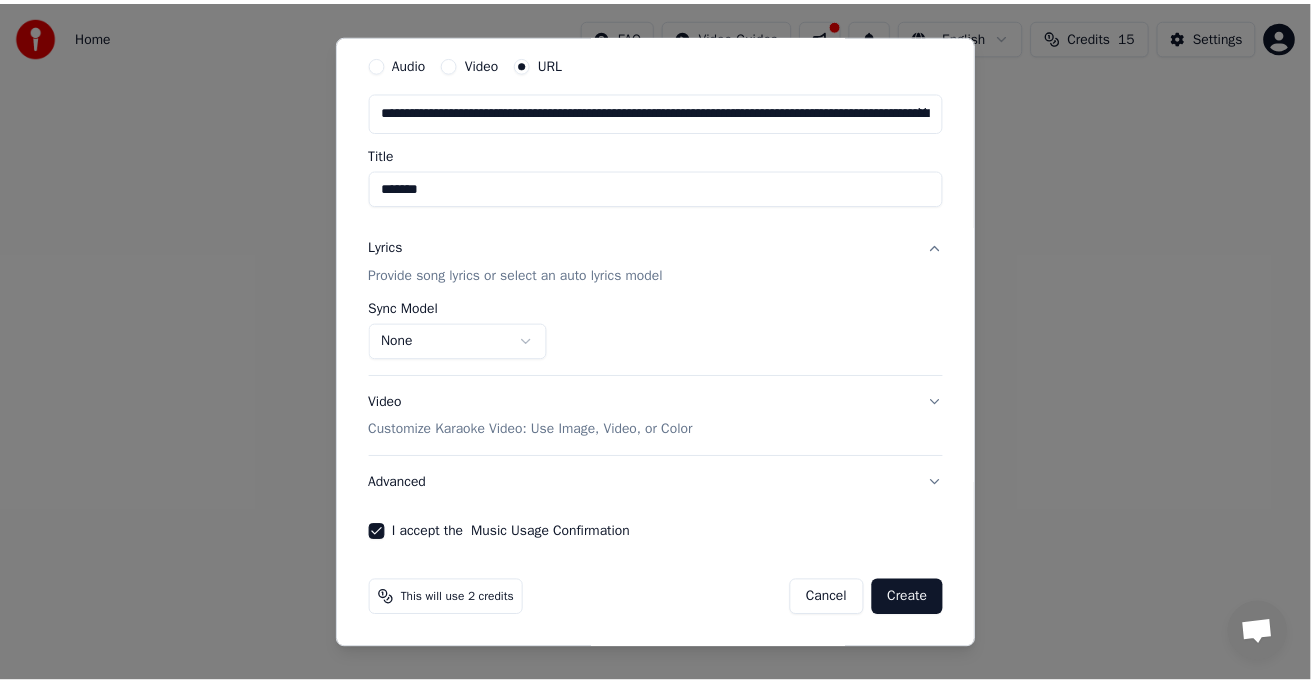 scroll, scrollTop: 64, scrollLeft: 0, axis: vertical 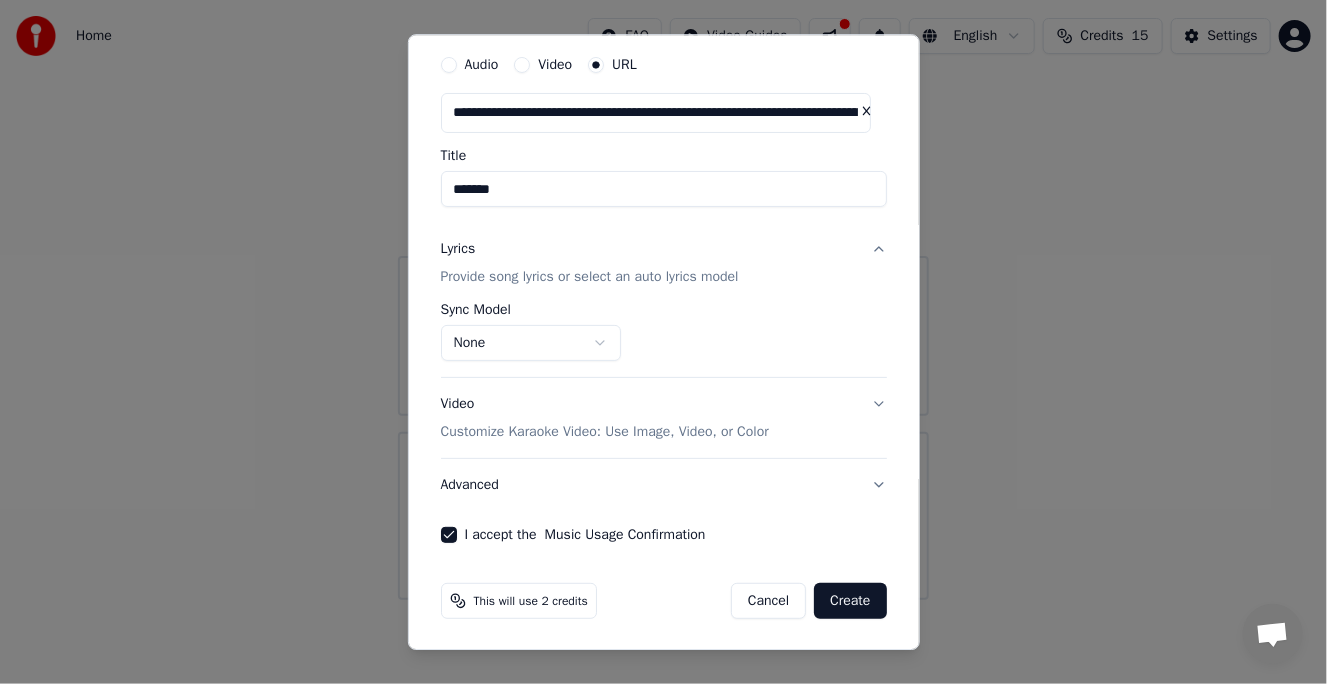click on "Create" at bounding box center (850, 601) 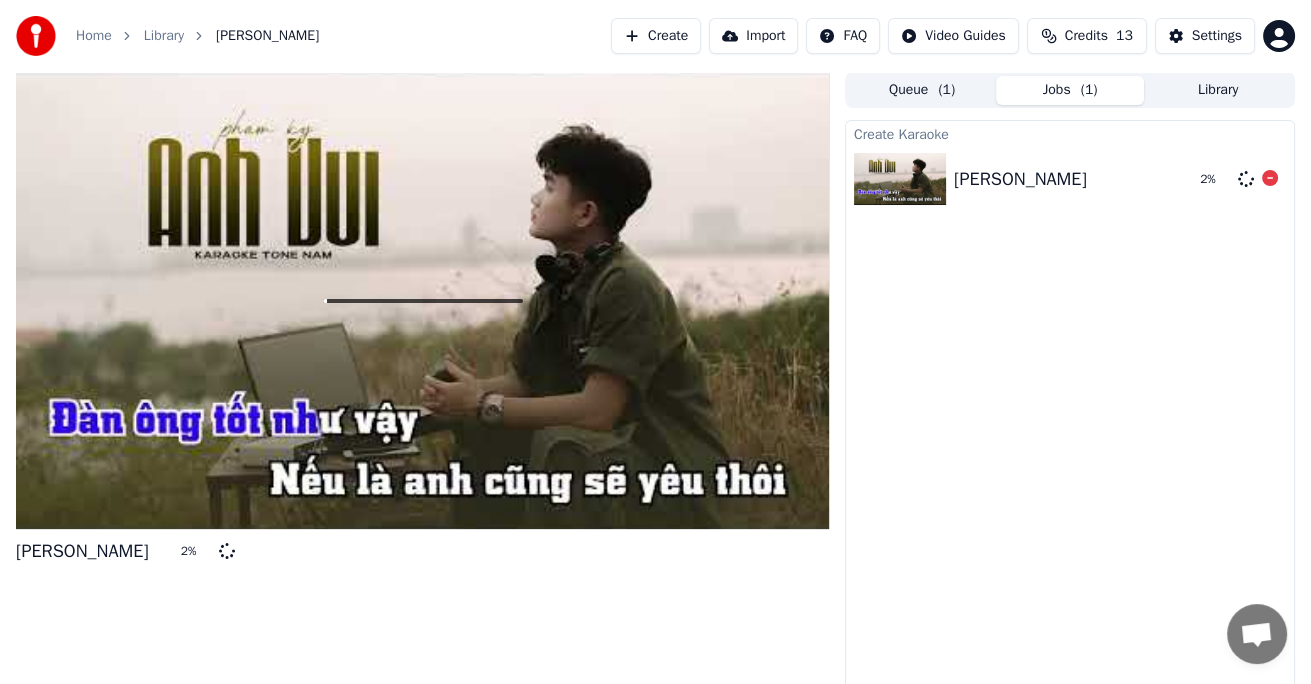 click at bounding box center [900, 179] 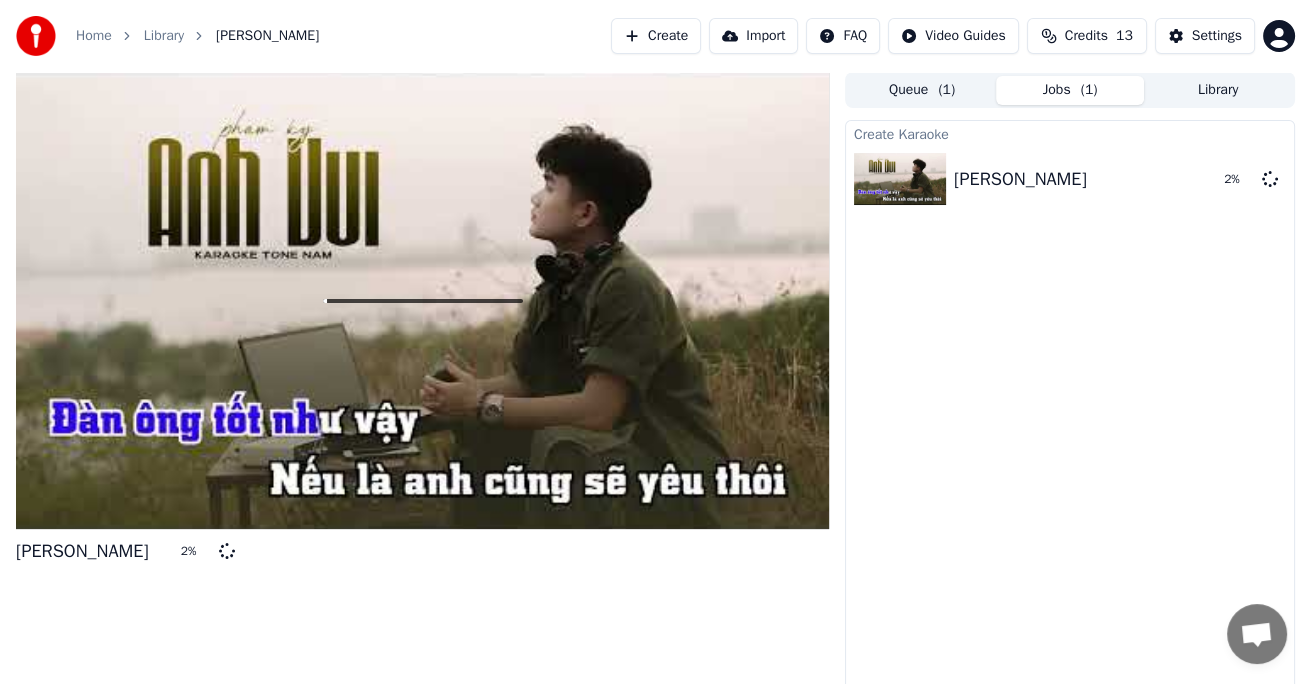 click on "Credits 13" at bounding box center (1087, 36) 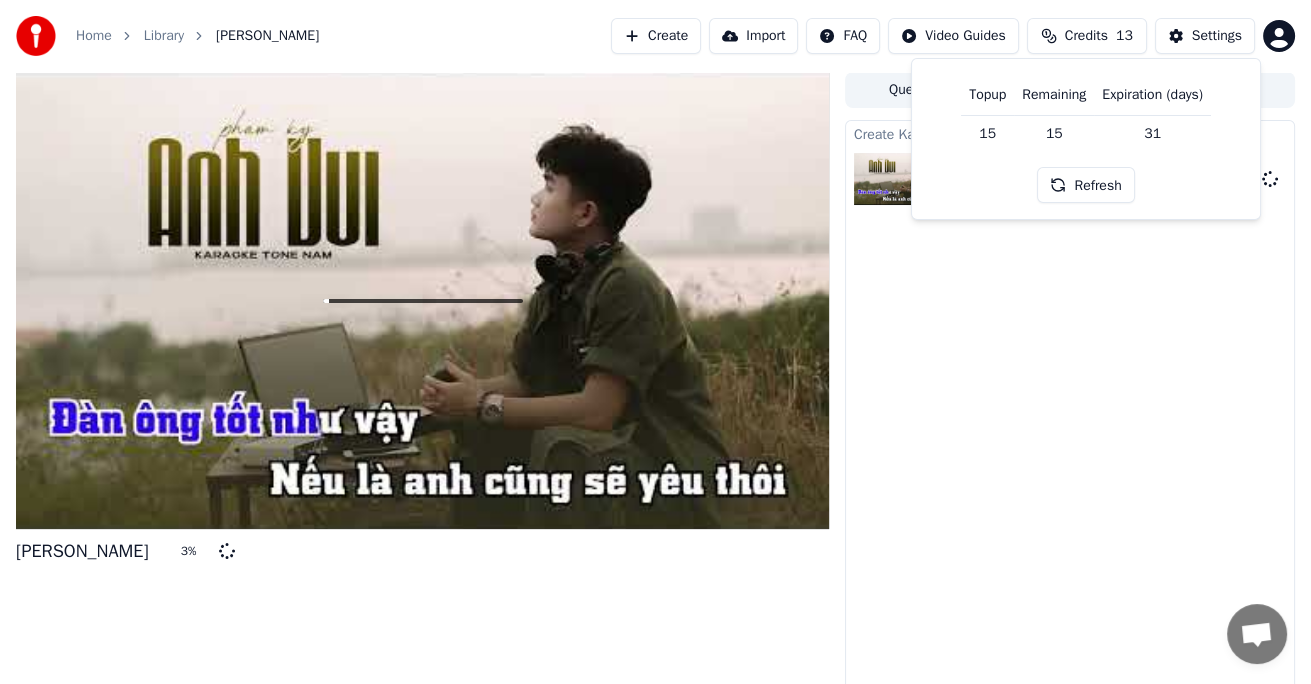 click on "Create Karaoke [PERSON_NAME] 3 %" at bounding box center [1070, 410] 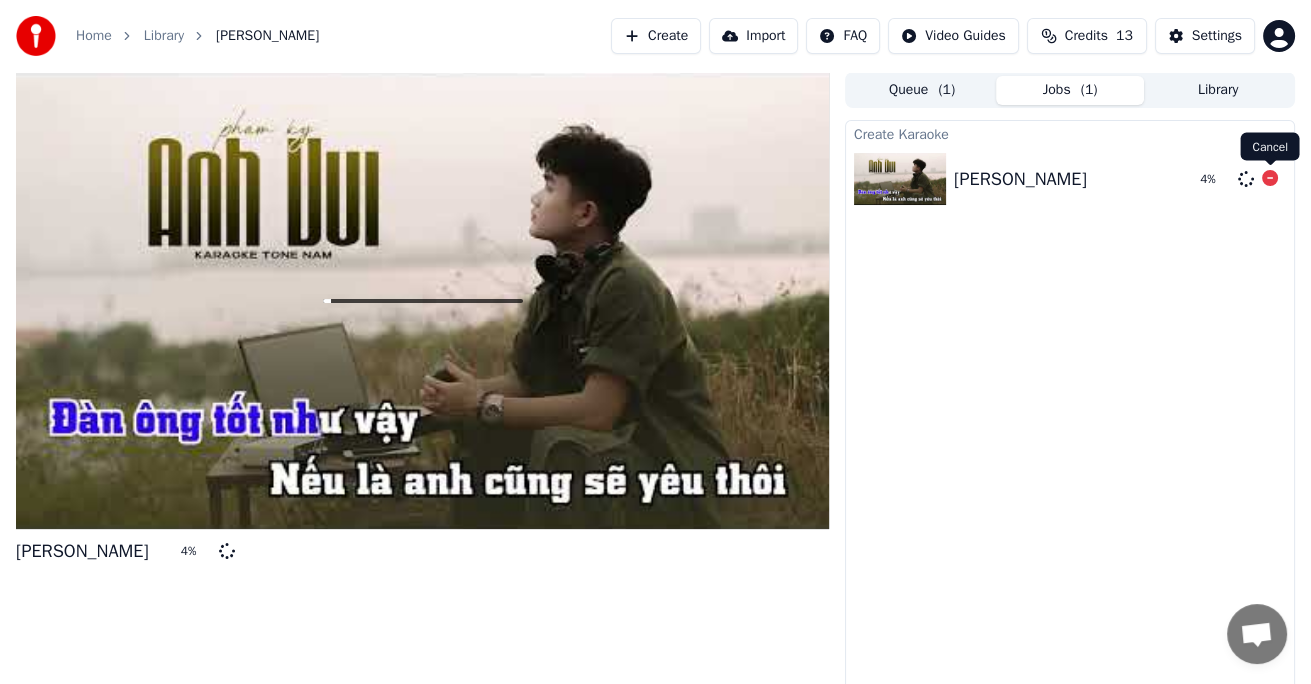 click 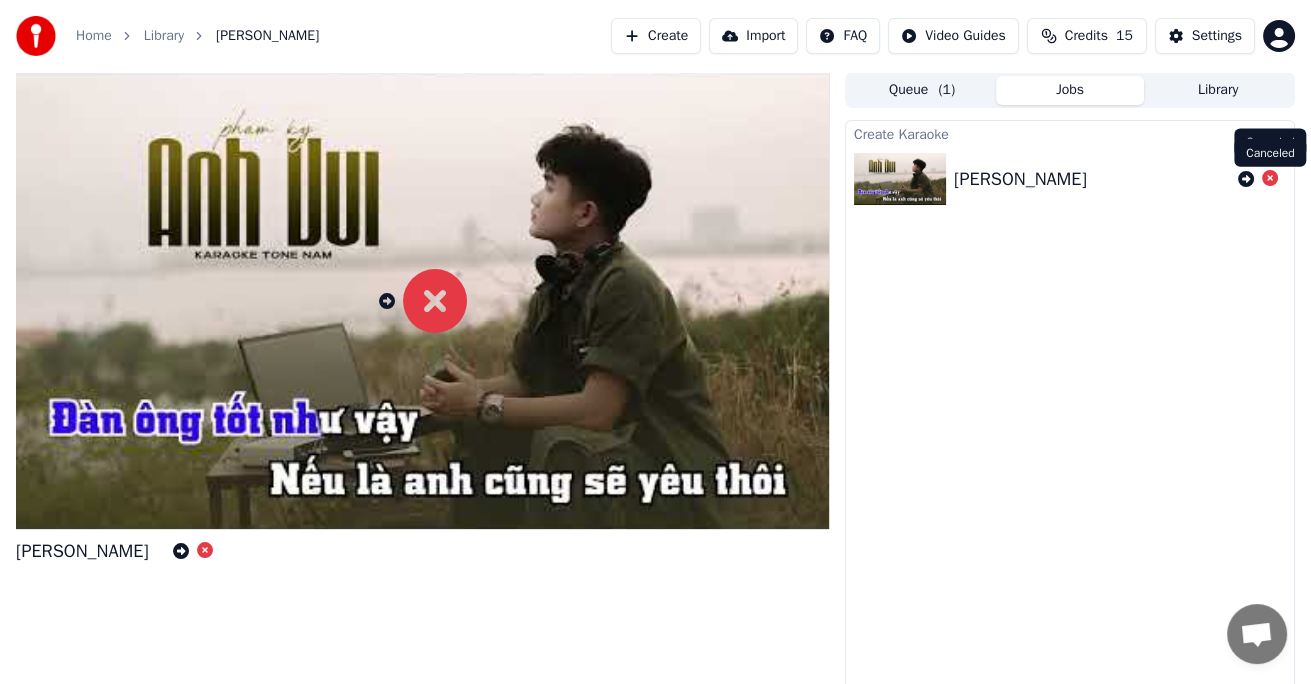 click at bounding box center (1270, 179) 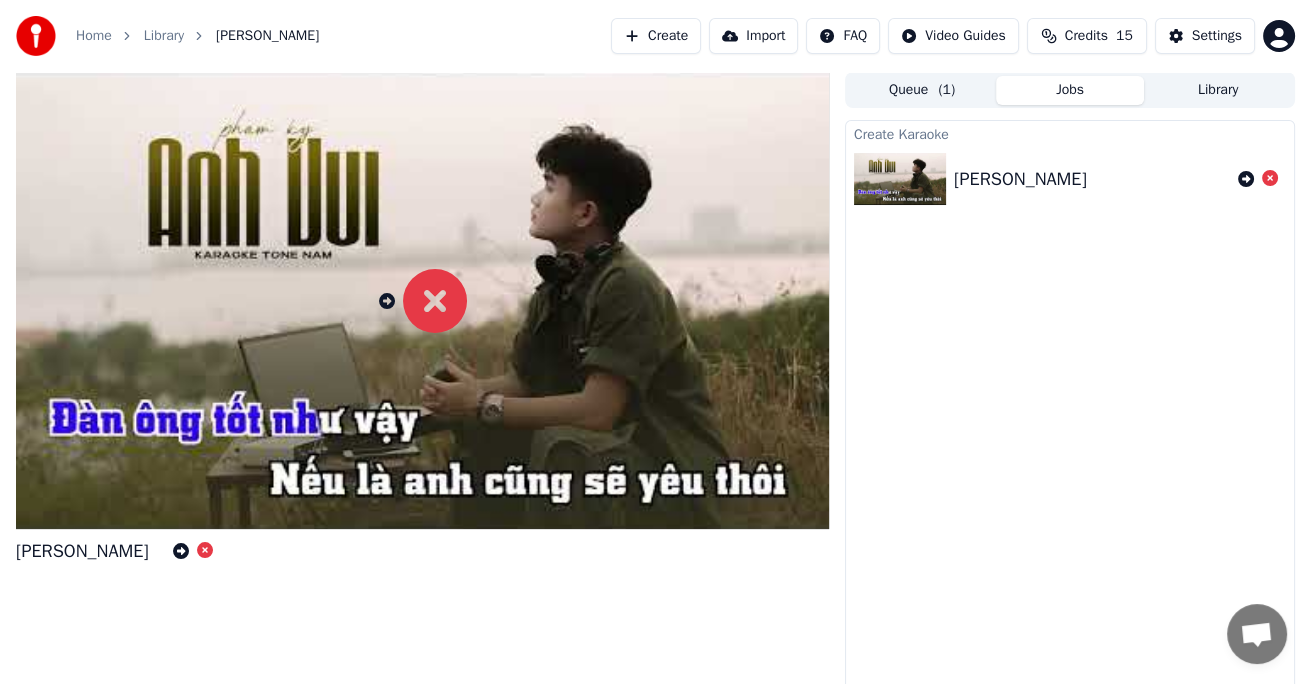 click 